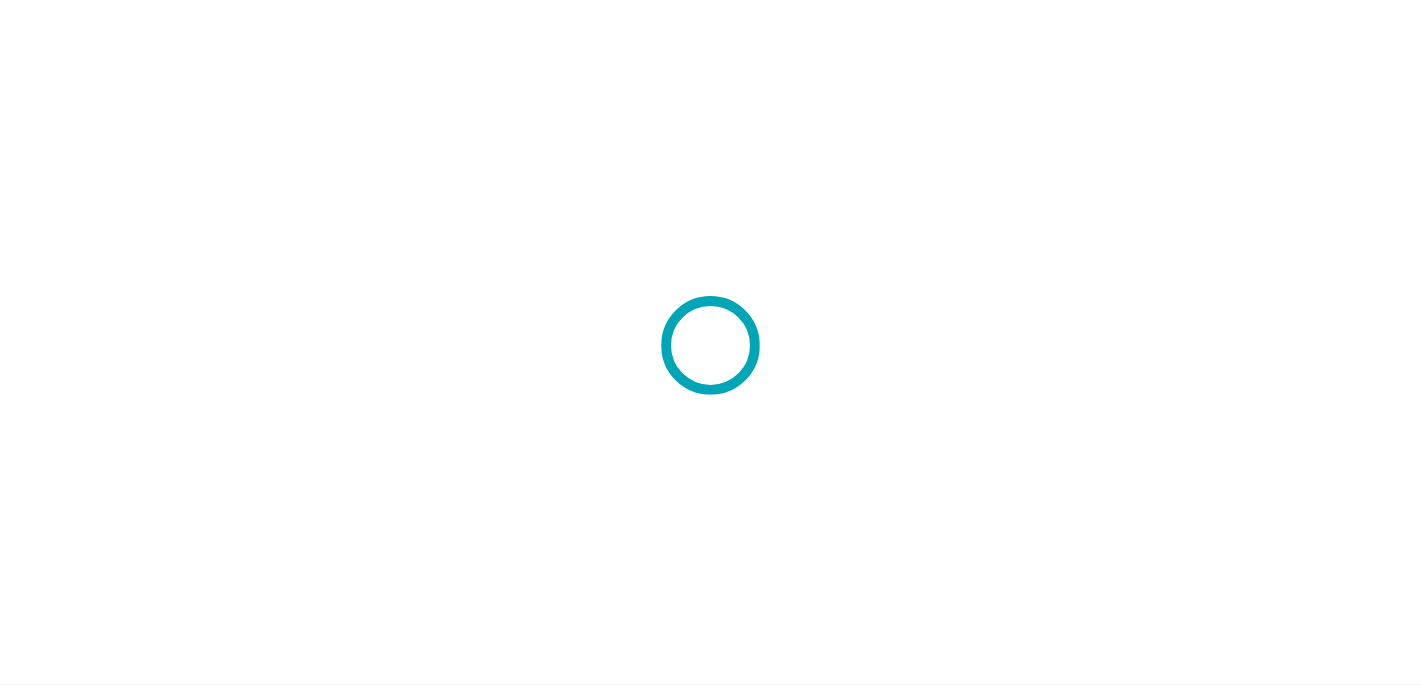 scroll, scrollTop: 0, scrollLeft: 0, axis: both 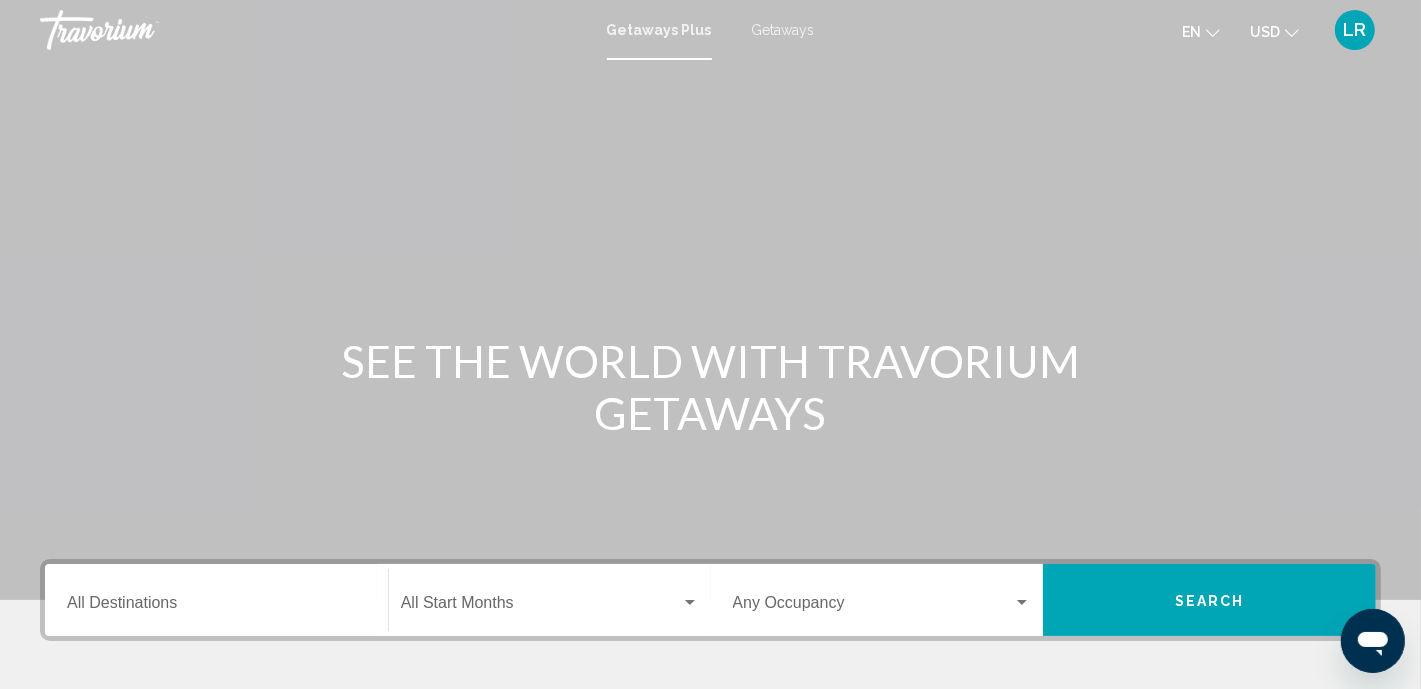 click on "Destination All Destinations" at bounding box center [216, 607] 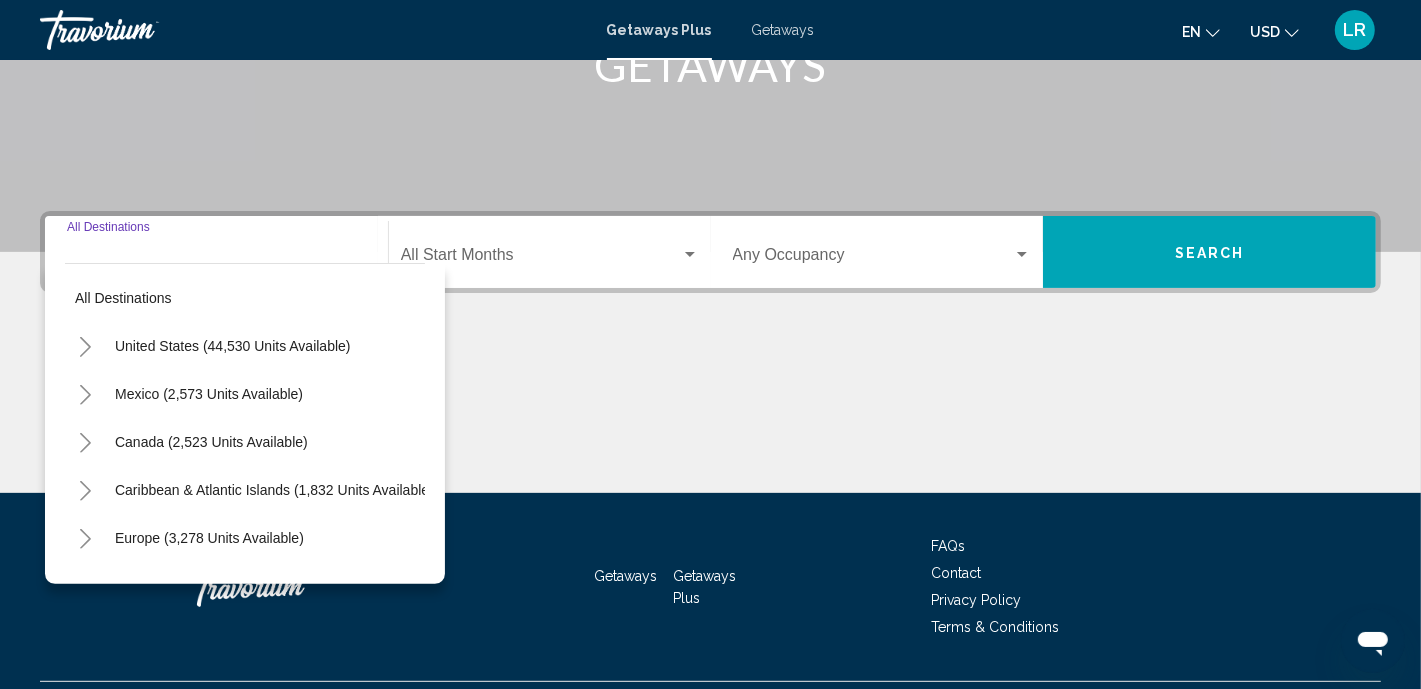 scroll, scrollTop: 396, scrollLeft: 0, axis: vertical 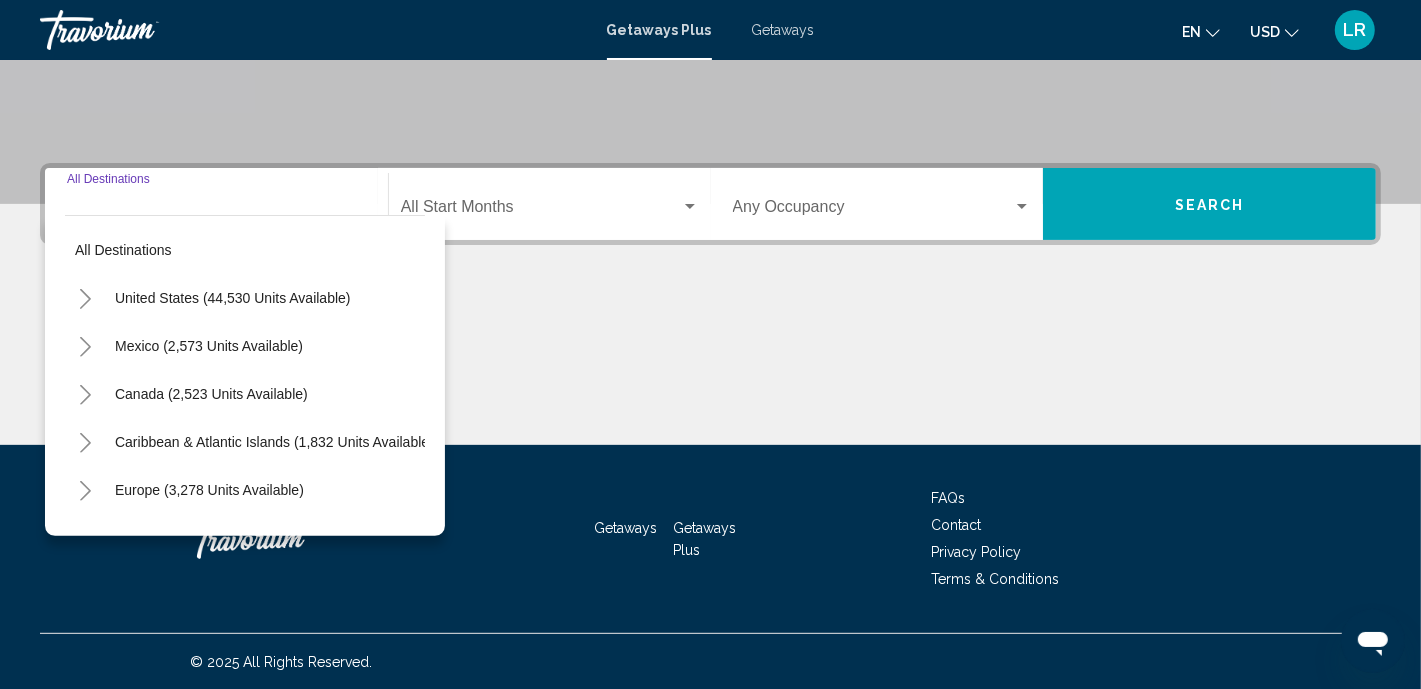 click 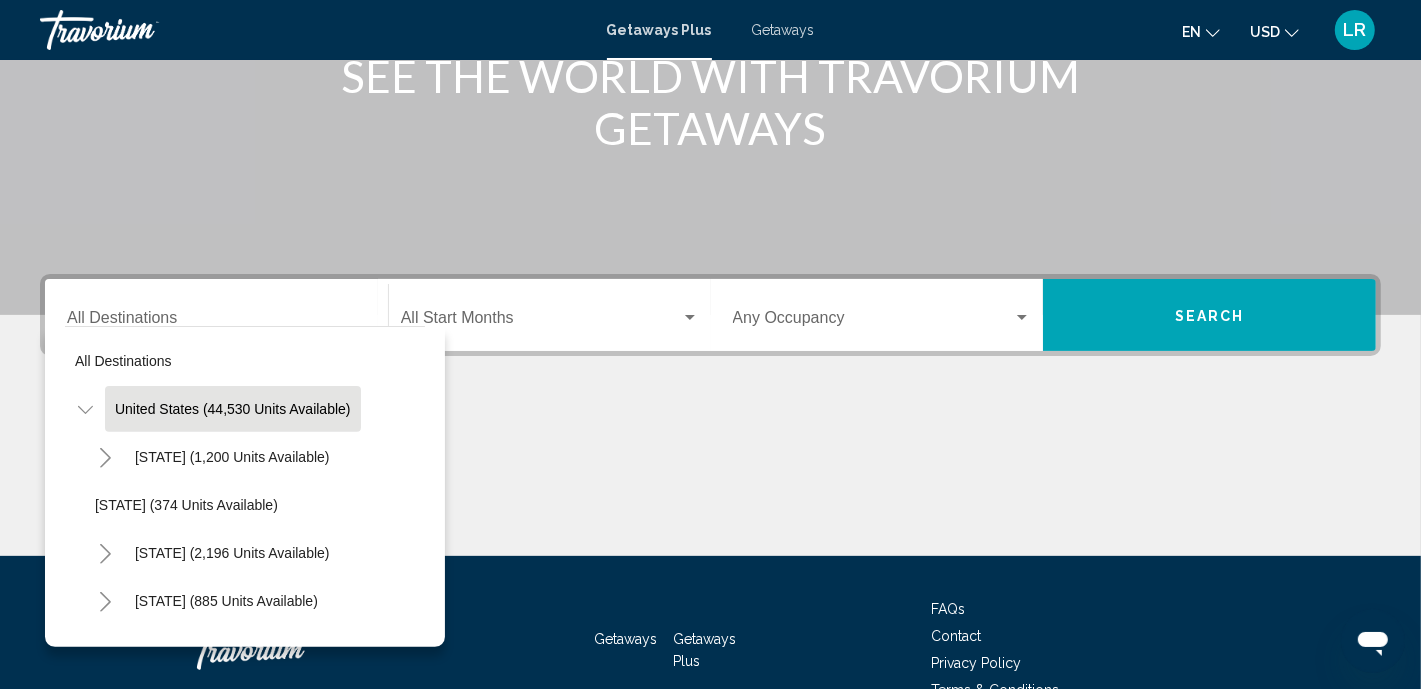 scroll, scrollTop: 318, scrollLeft: 0, axis: vertical 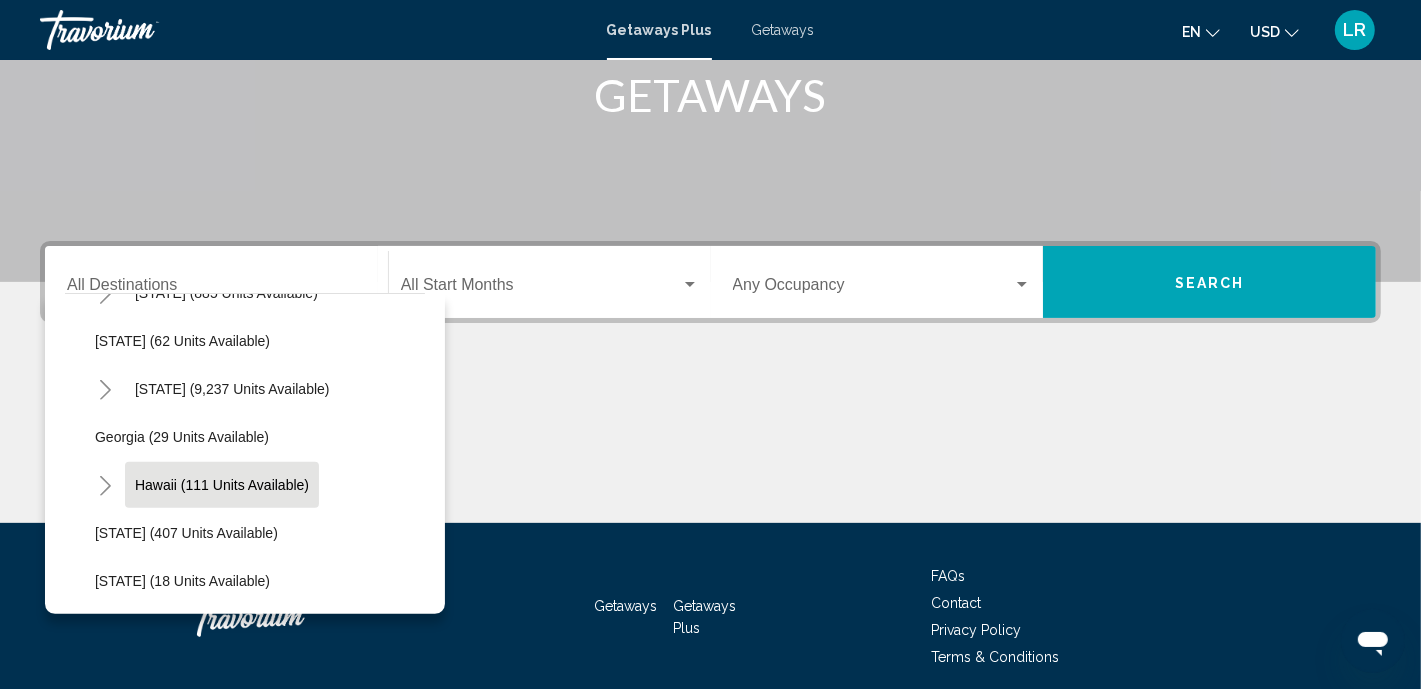 click on "Hawaii (111 units available)" 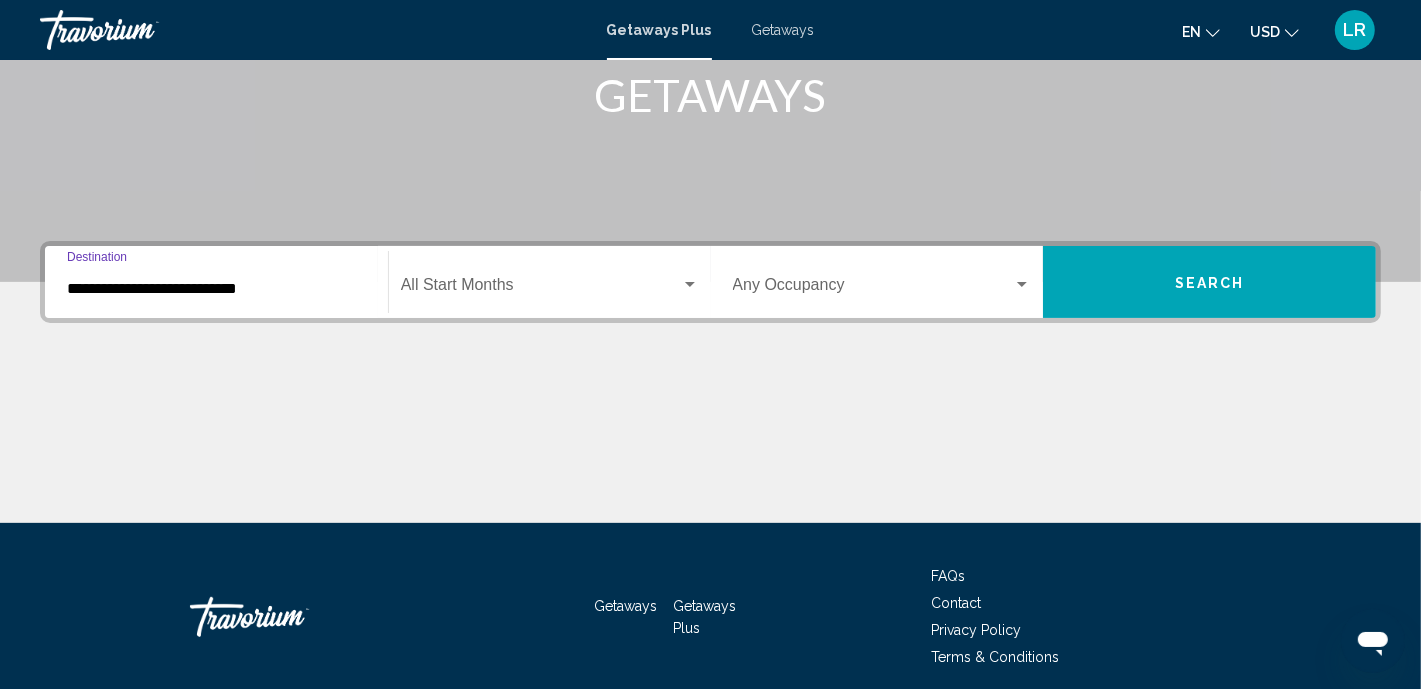 scroll, scrollTop: 396, scrollLeft: 0, axis: vertical 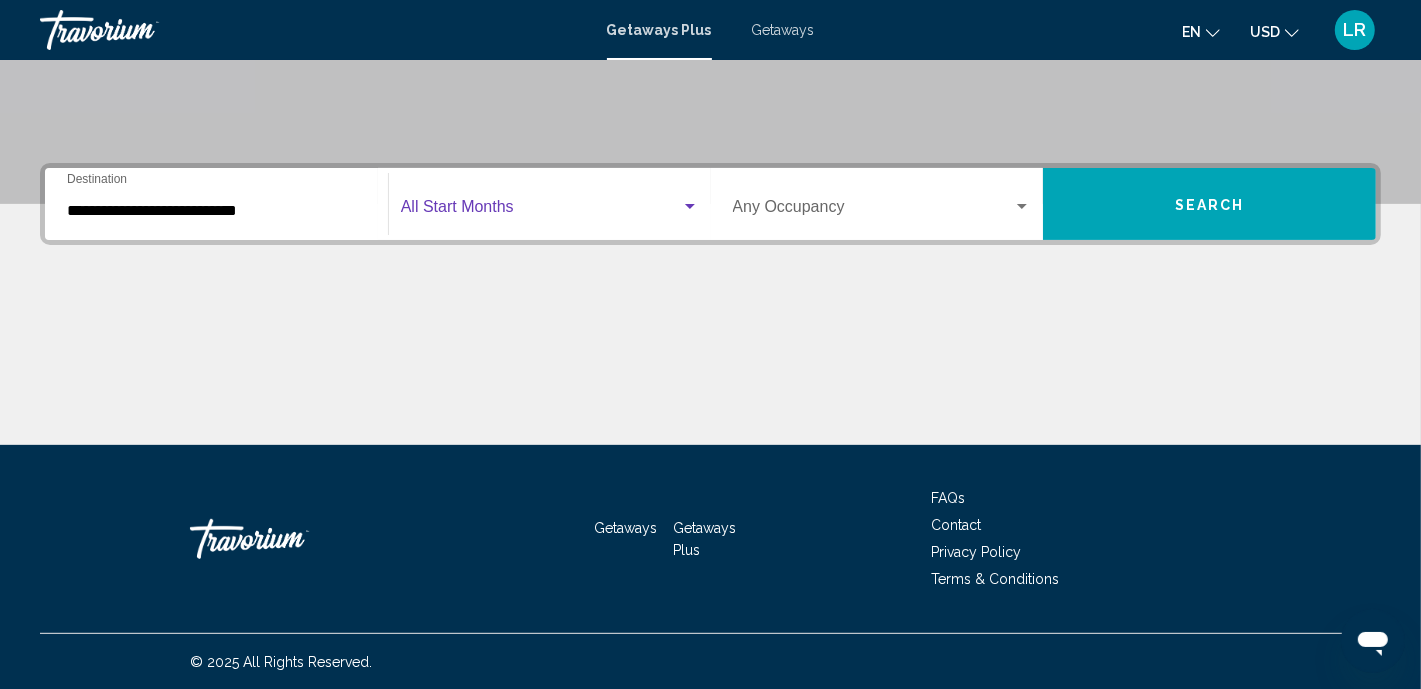 click at bounding box center [690, 207] 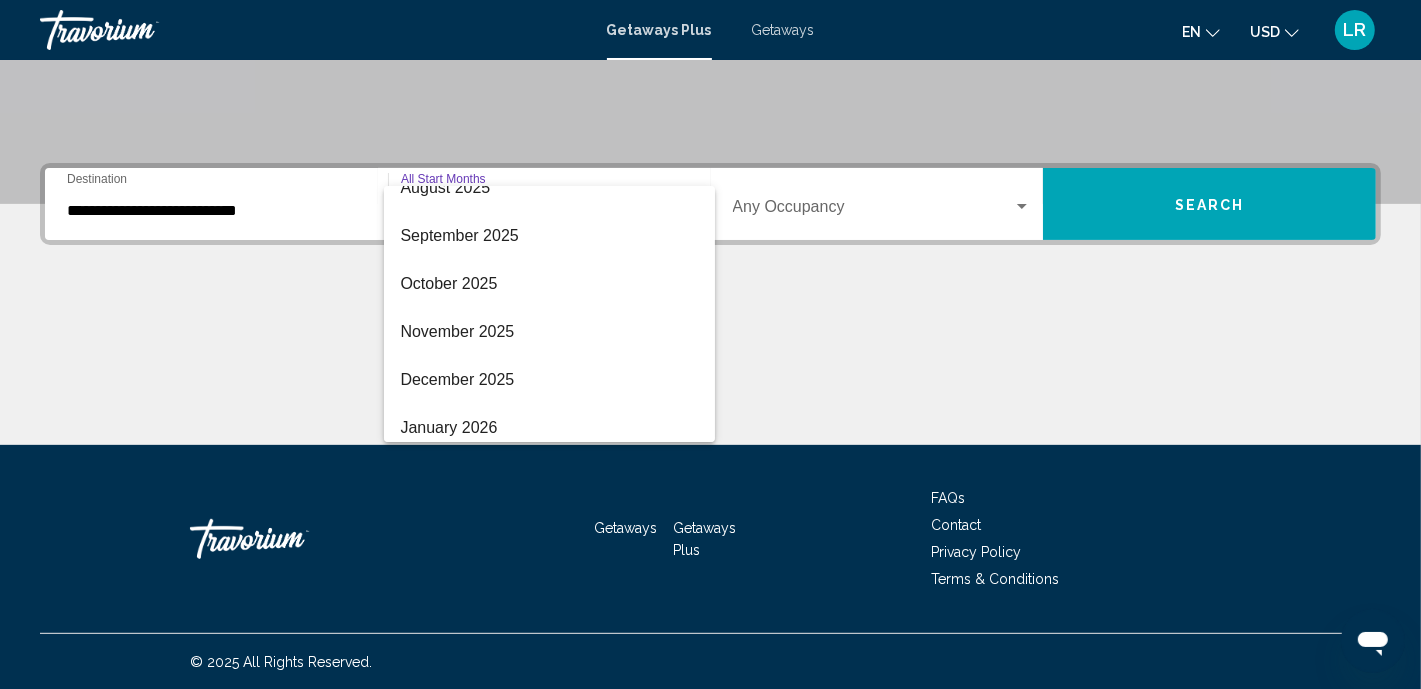scroll, scrollTop: 68, scrollLeft: 0, axis: vertical 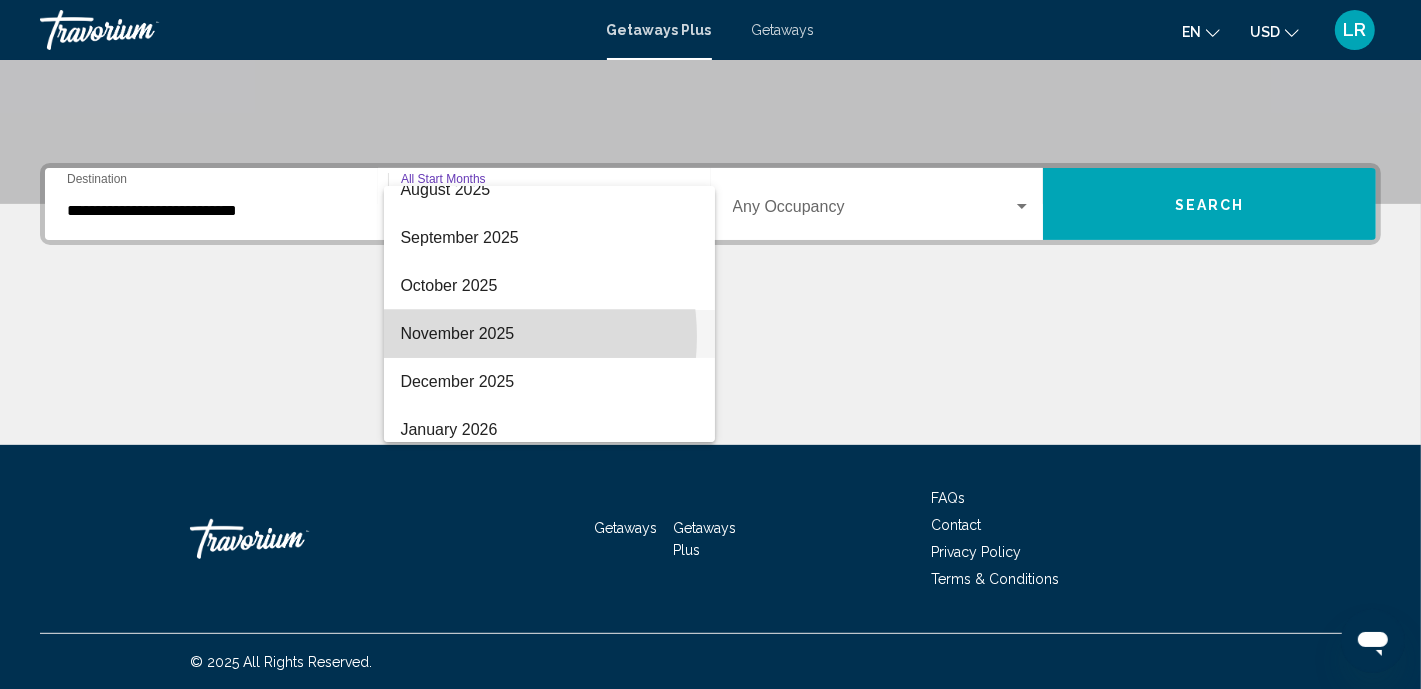 click on "November 2025" at bounding box center (549, 334) 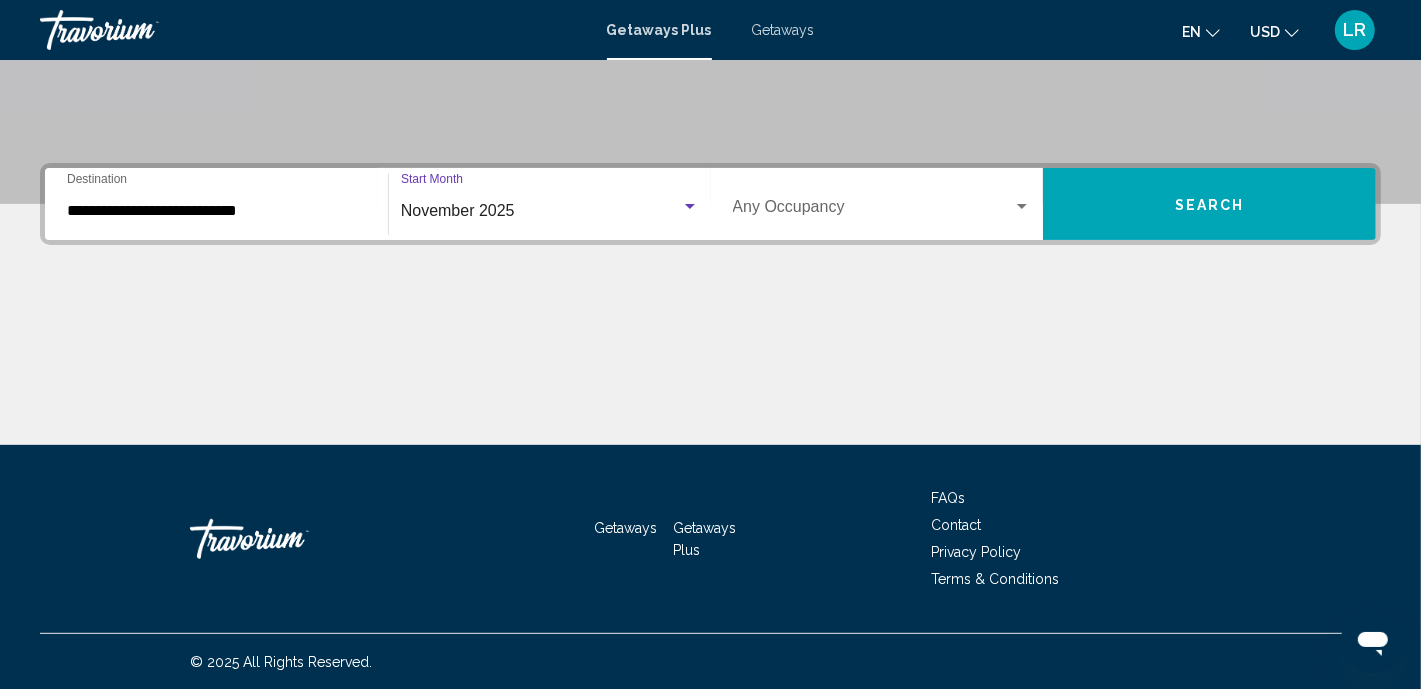 click on "Search" at bounding box center (1210, 205) 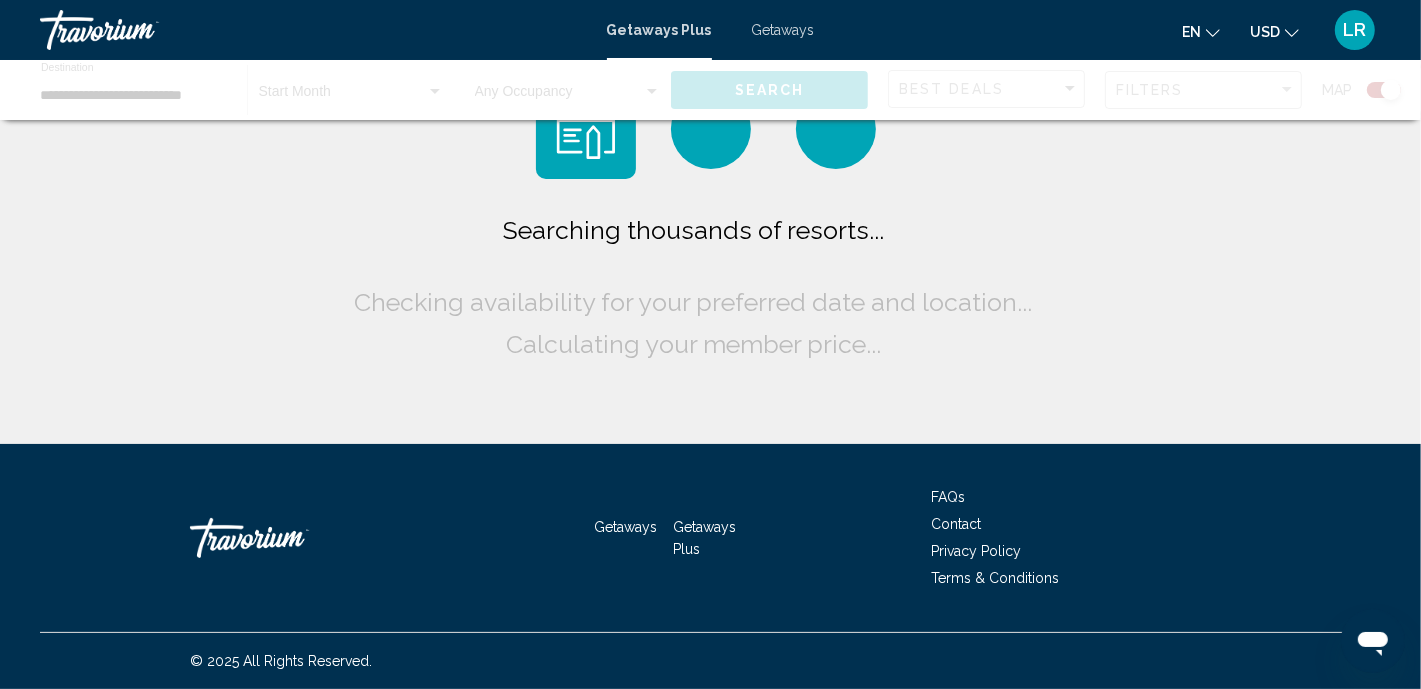 scroll, scrollTop: 0, scrollLeft: 0, axis: both 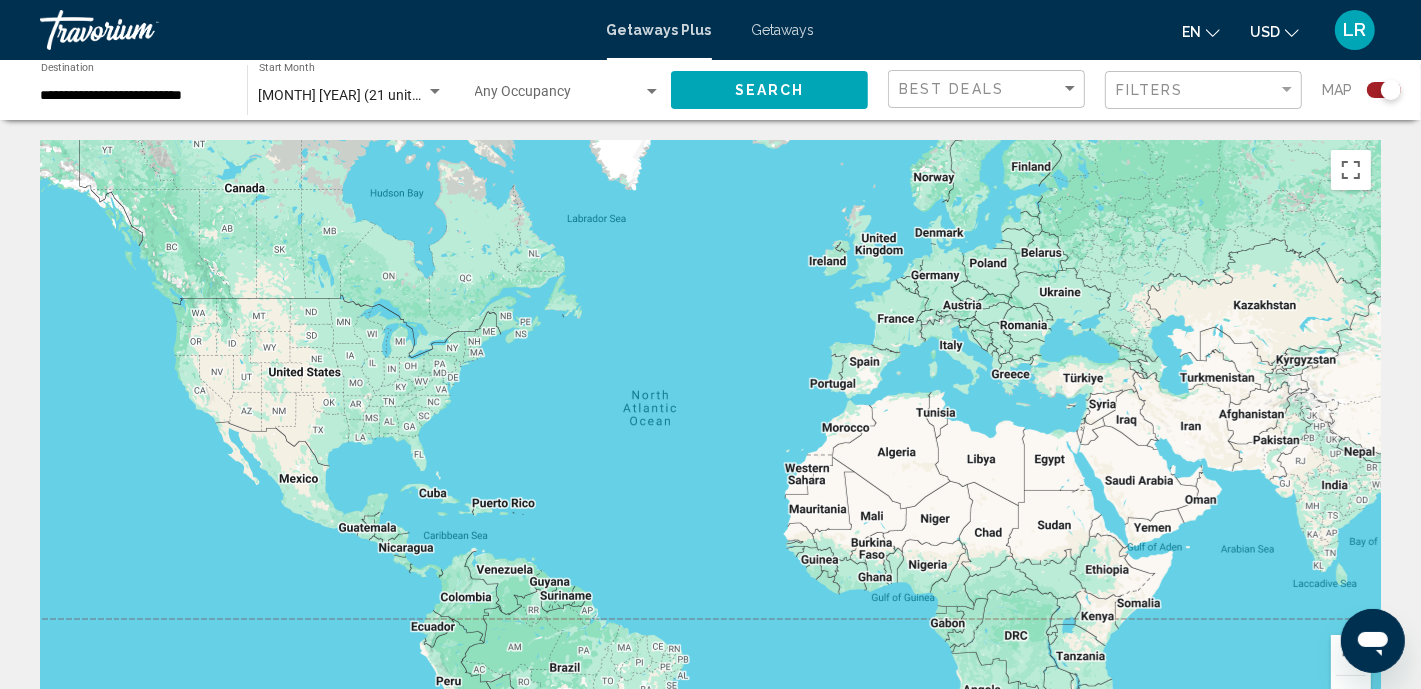 click on "Search" 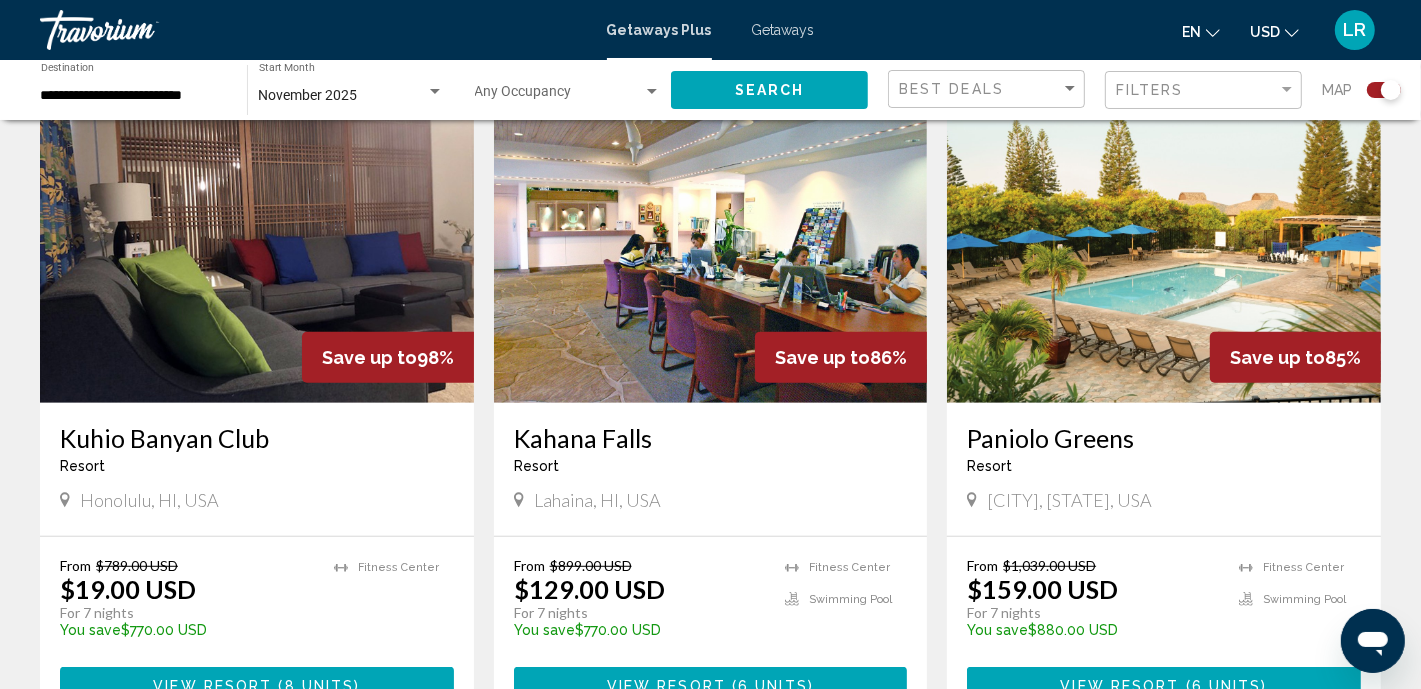scroll, scrollTop: 727, scrollLeft: 0, axis: vertical 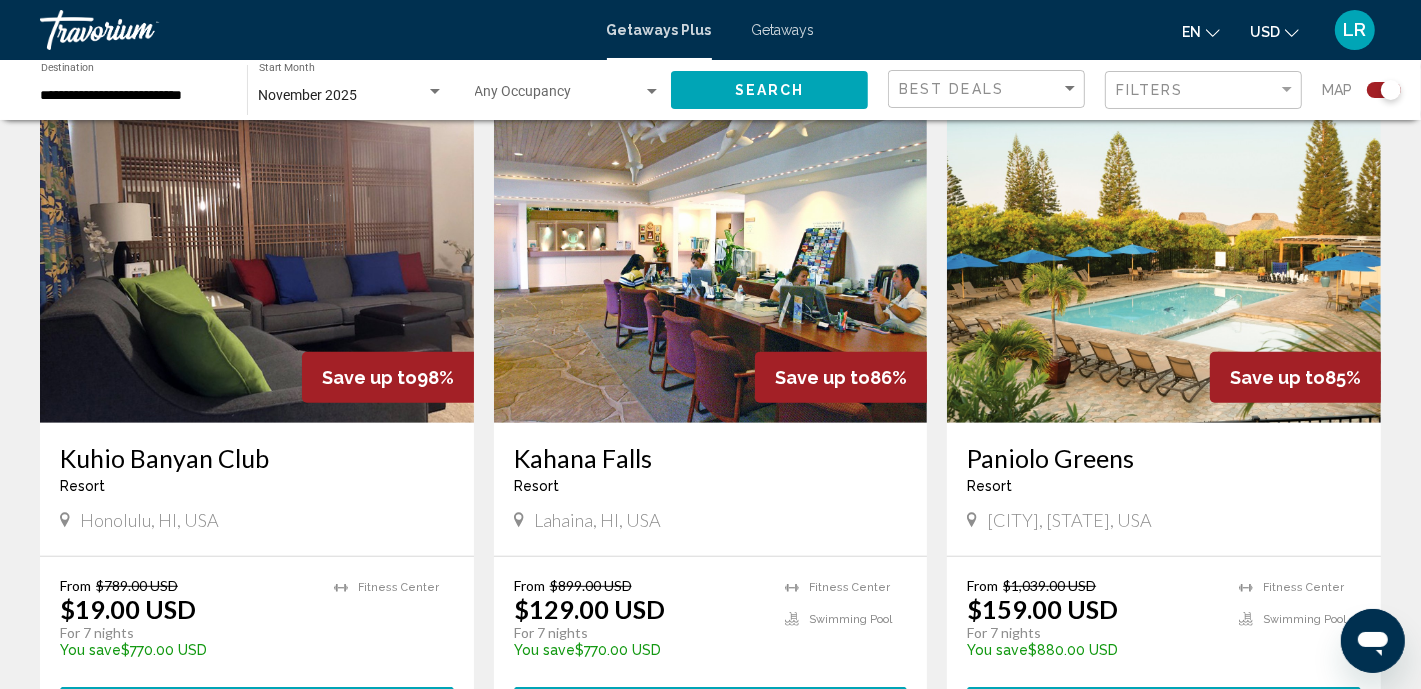 click at bounding box center [257, 263] 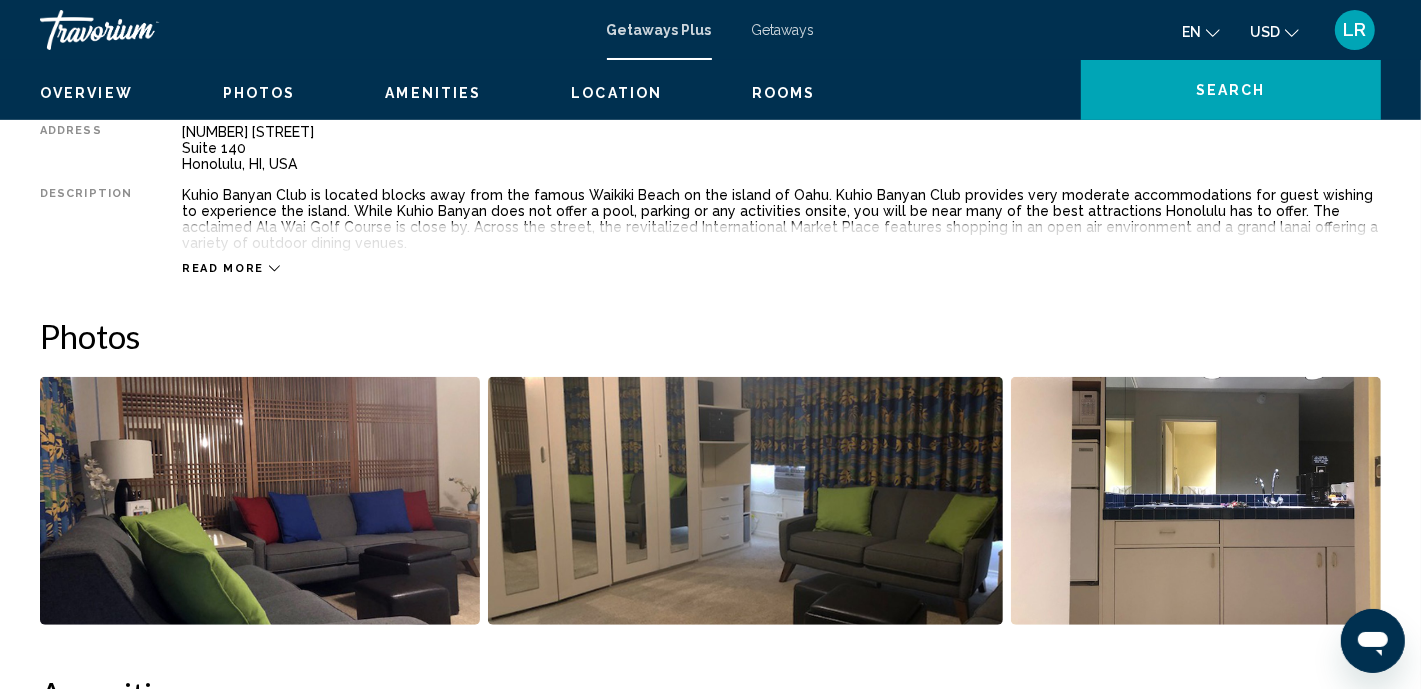 scroll, scrollTop: 15, scrollLeft: 0, axis: vertical 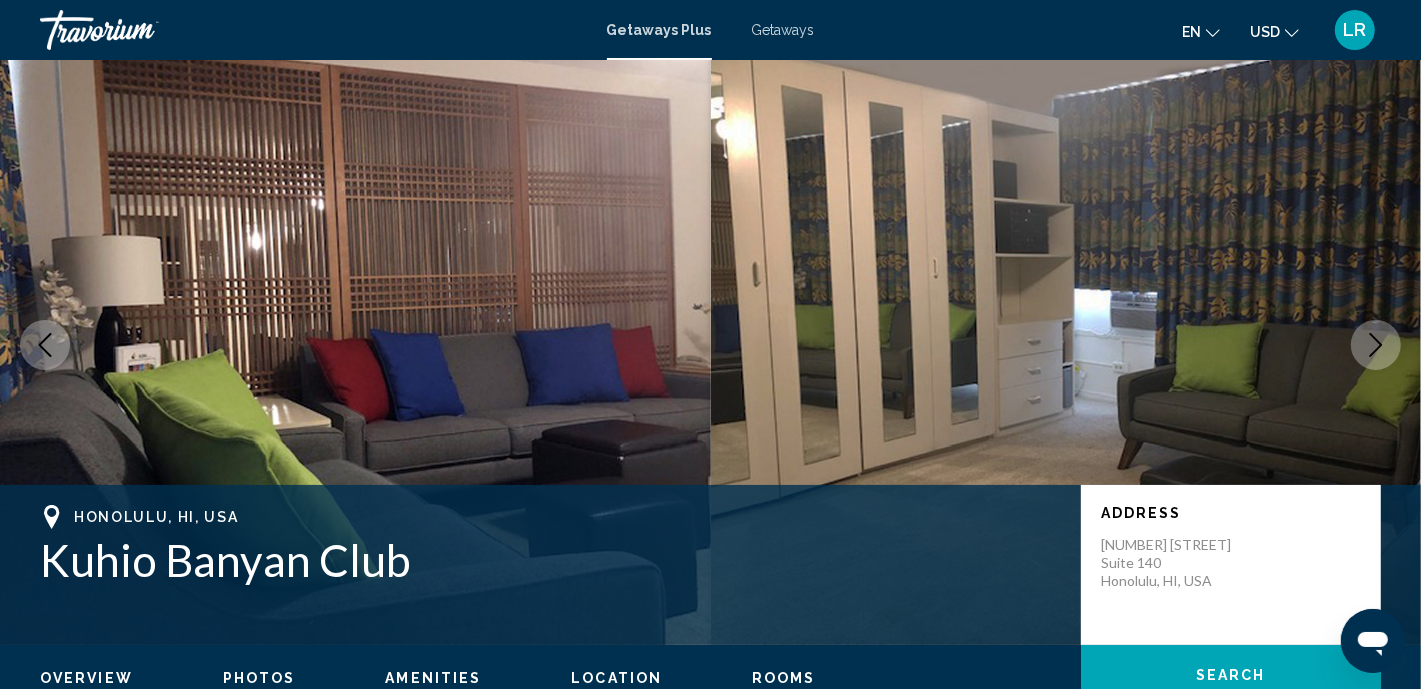 click 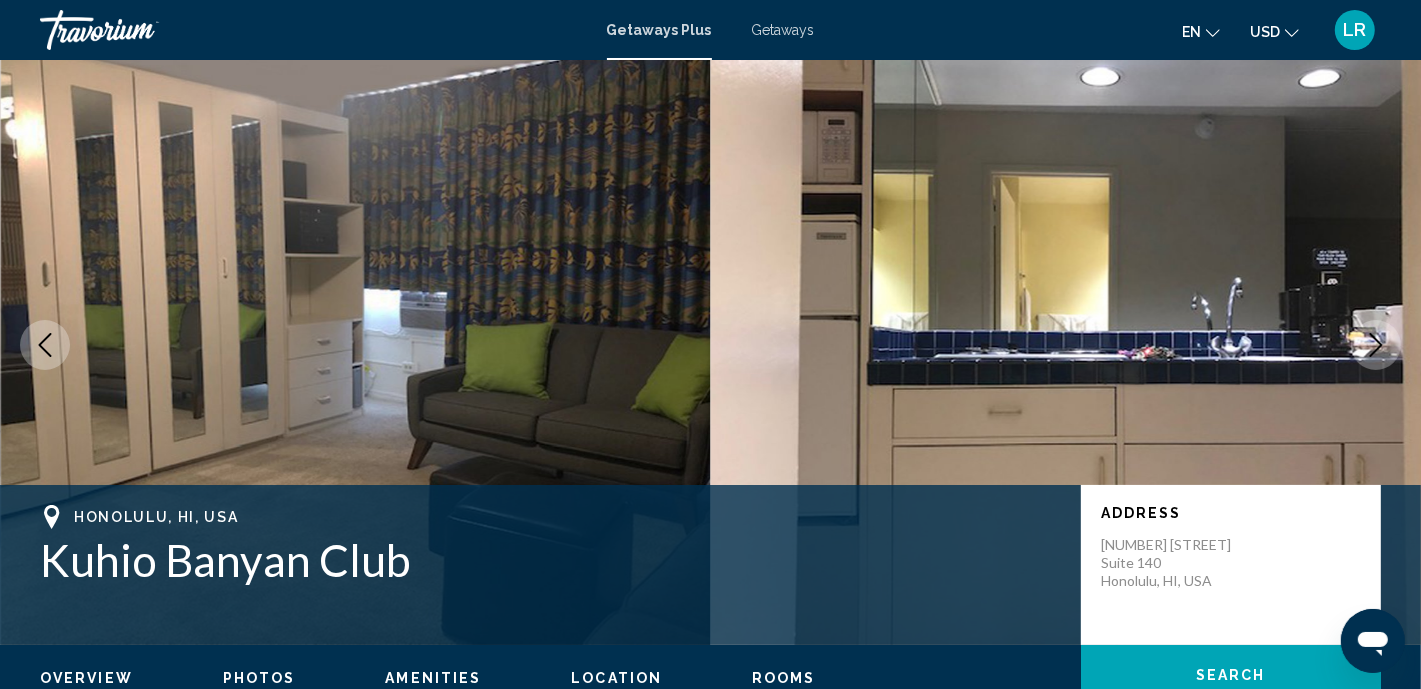 click 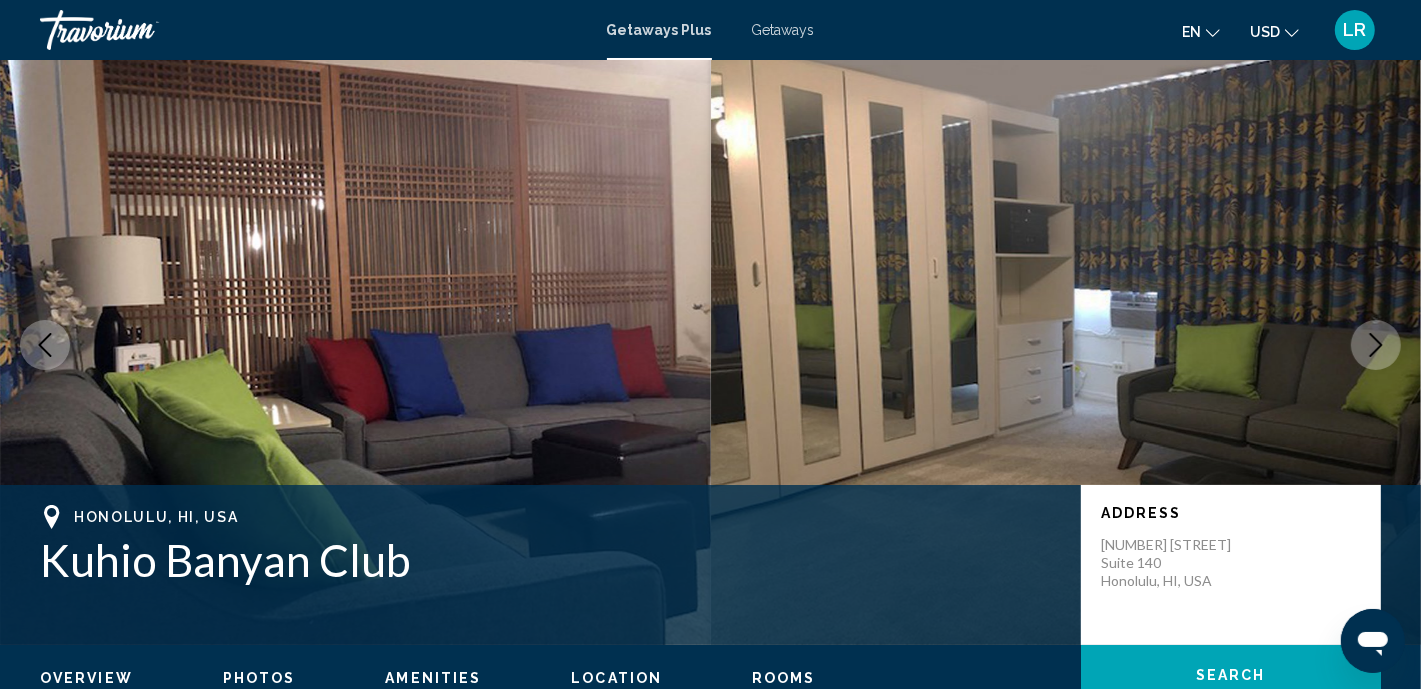 click 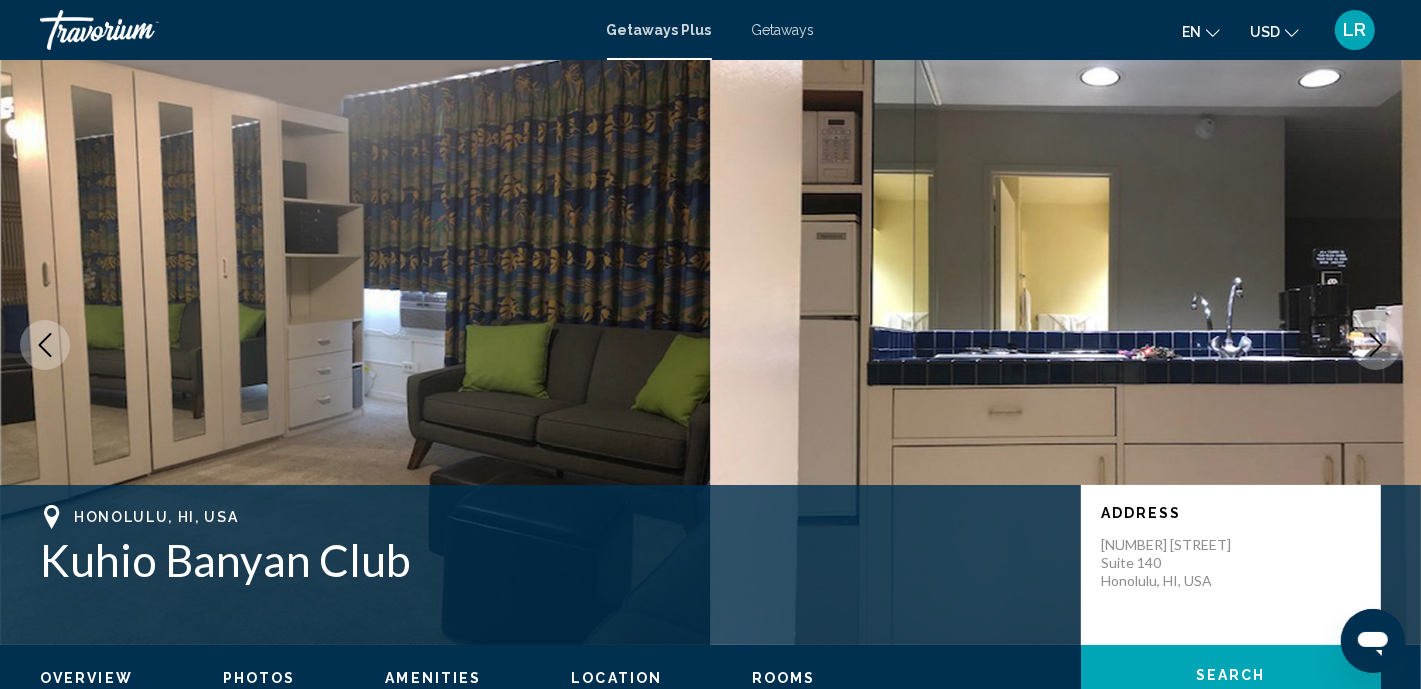 click 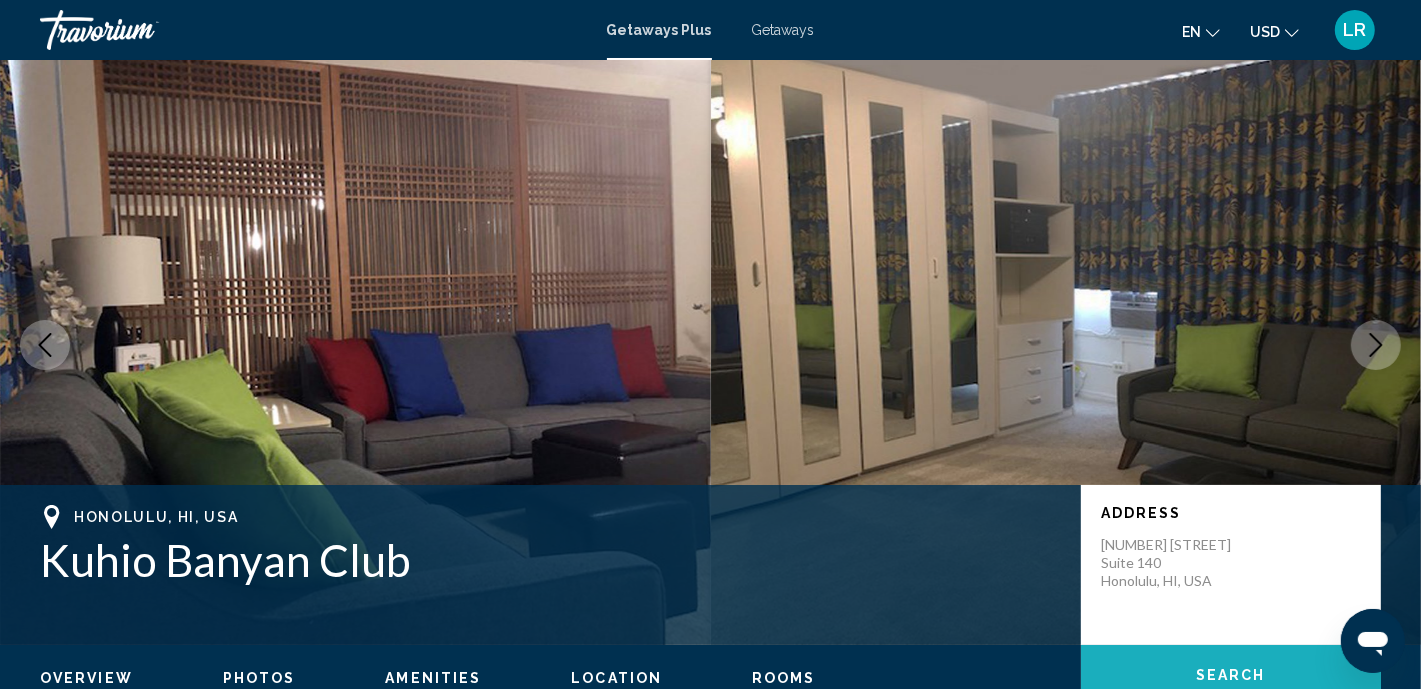 click on "Search" 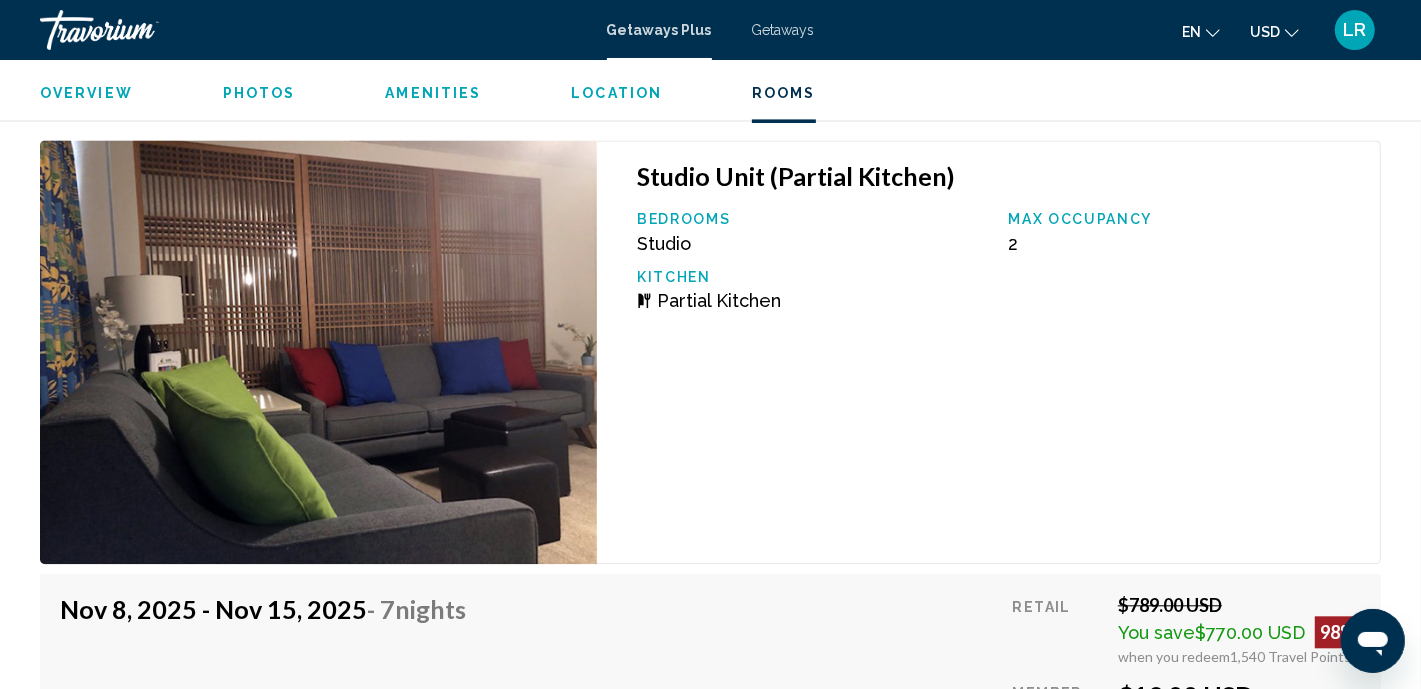 scroll, scrollTop: 3211, scrollLeft: 0, axis: vertical 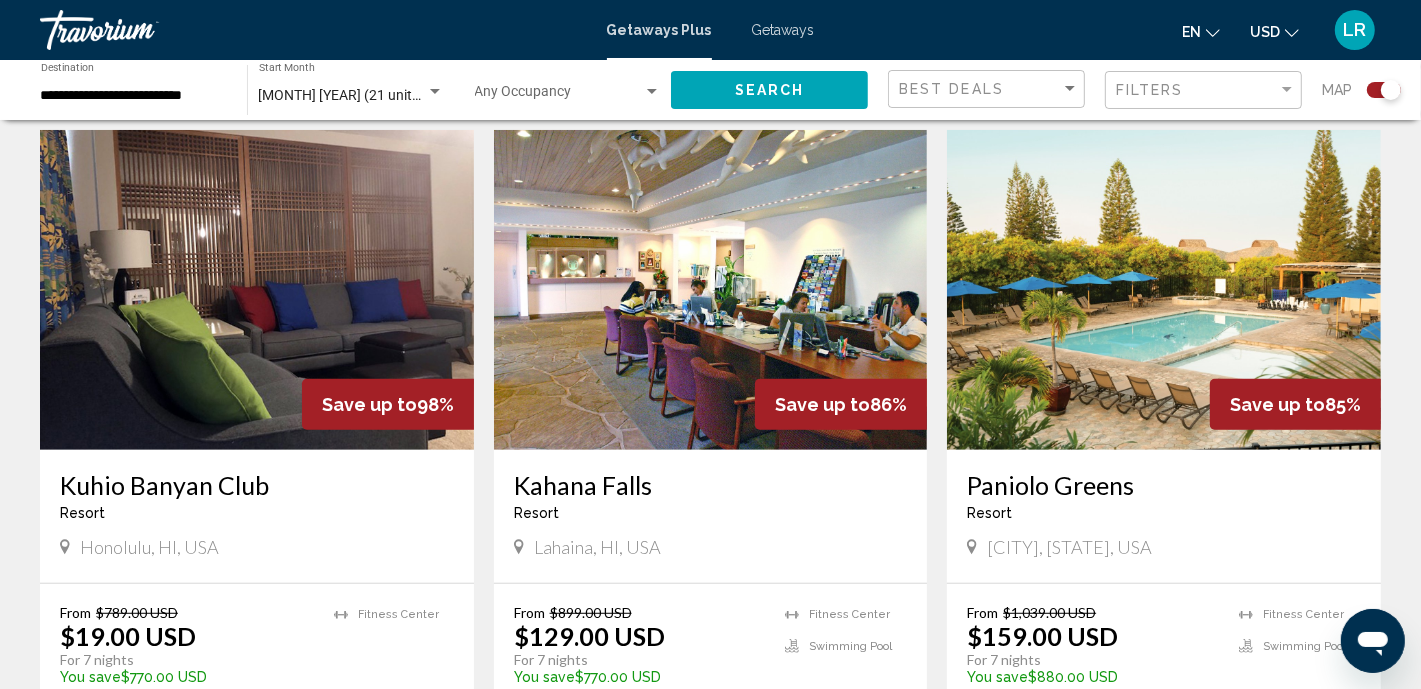 click at bounding box center (711, 290) 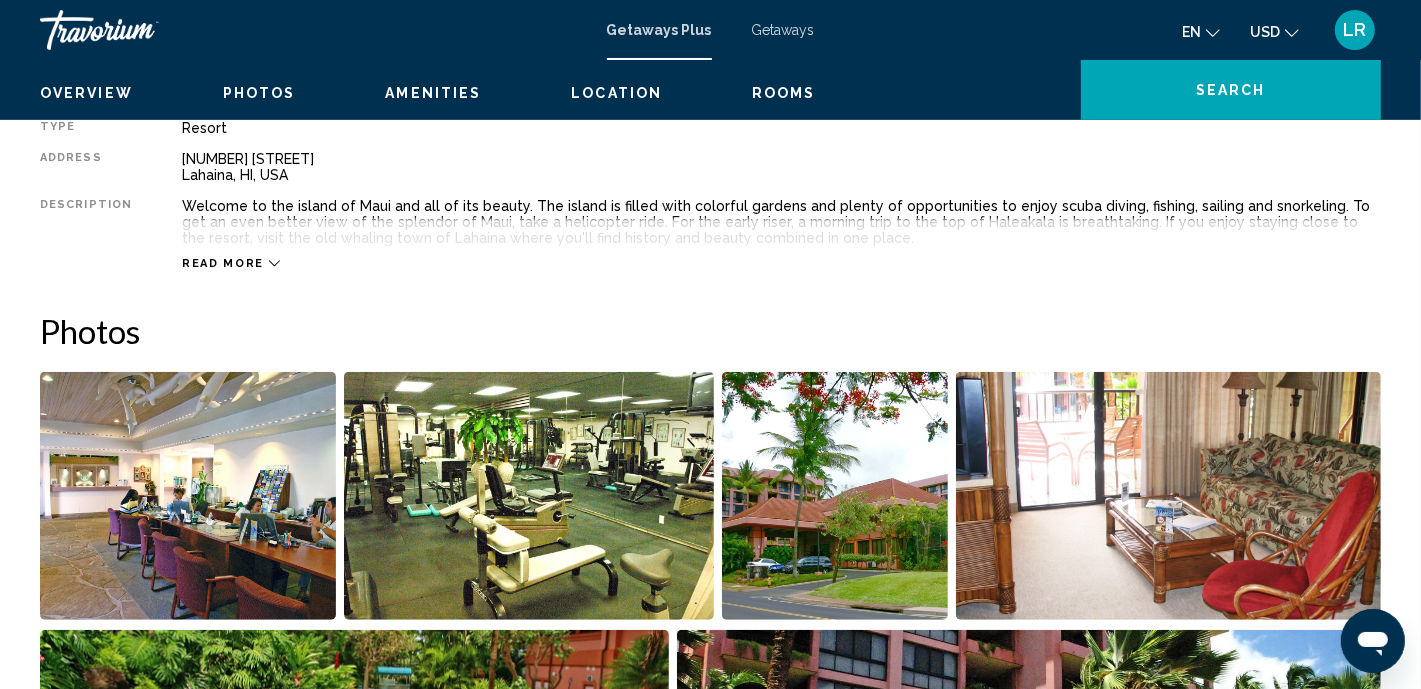 scroll, scrollTop: 15, scrollLeft: 0, axis: vertical 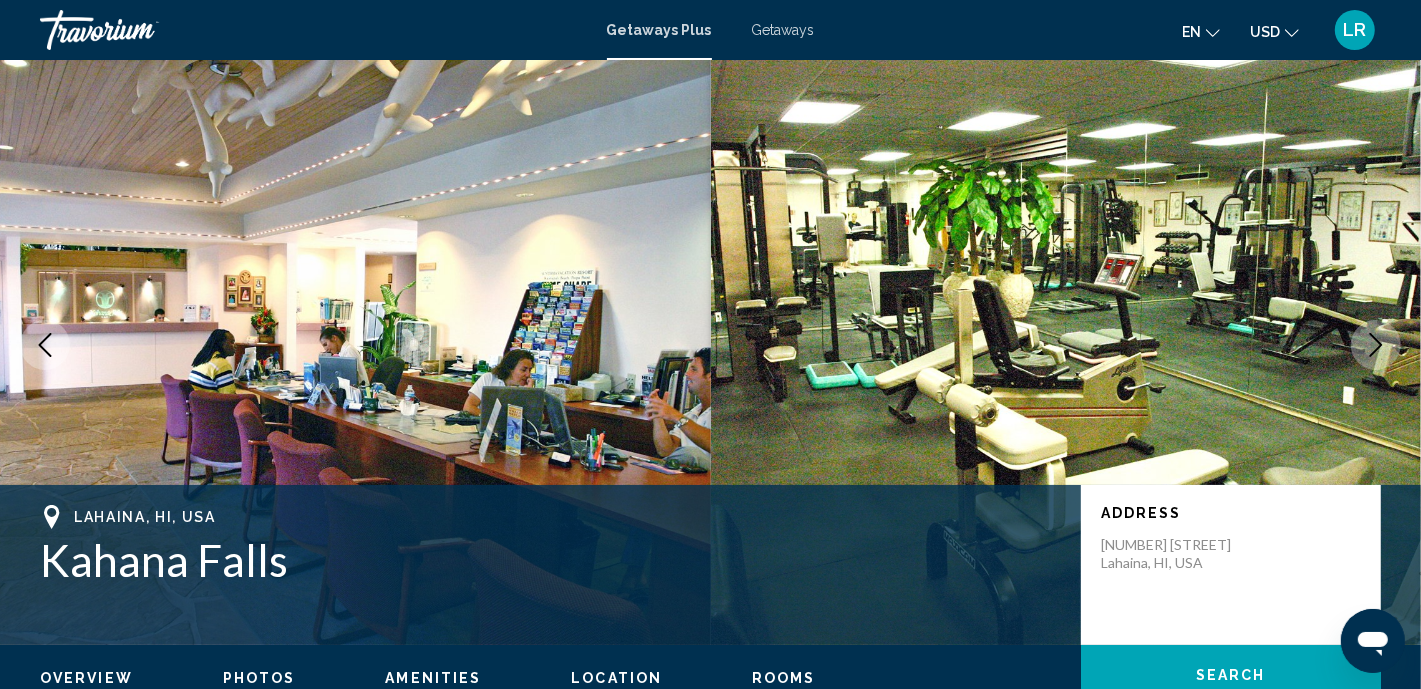 click 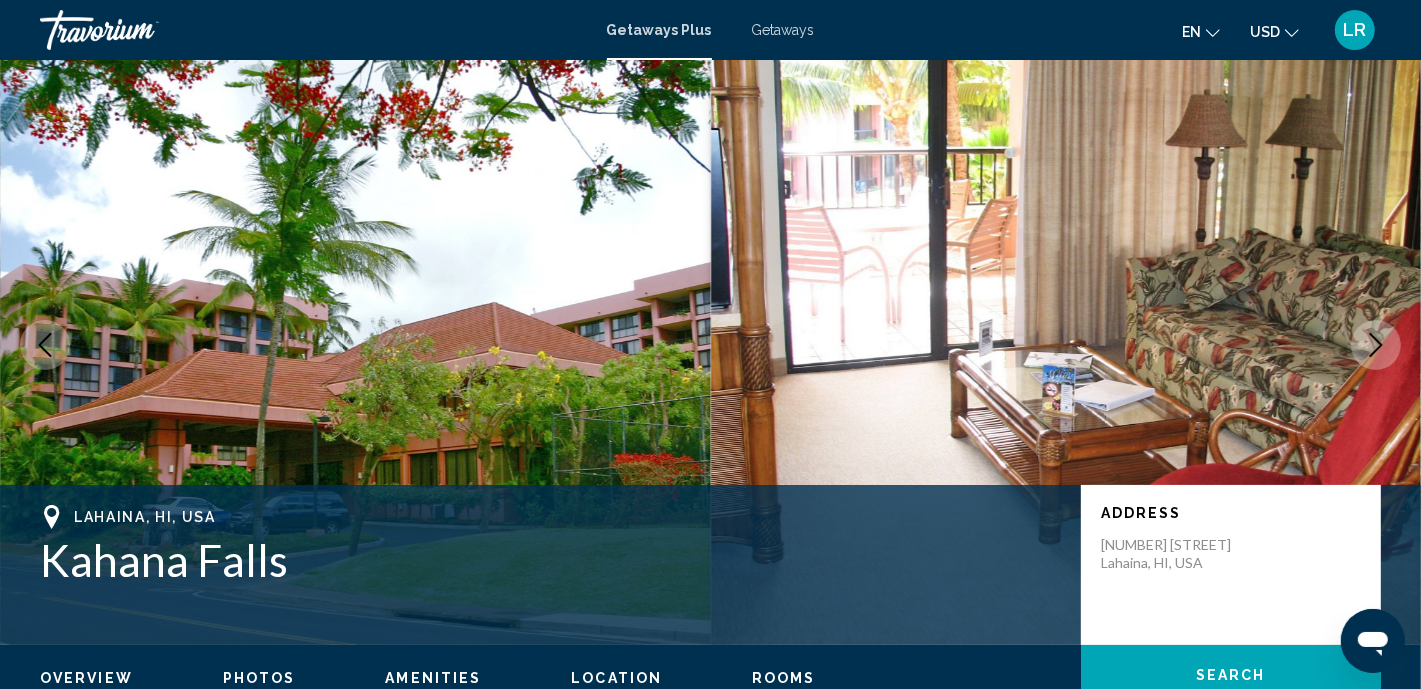 click 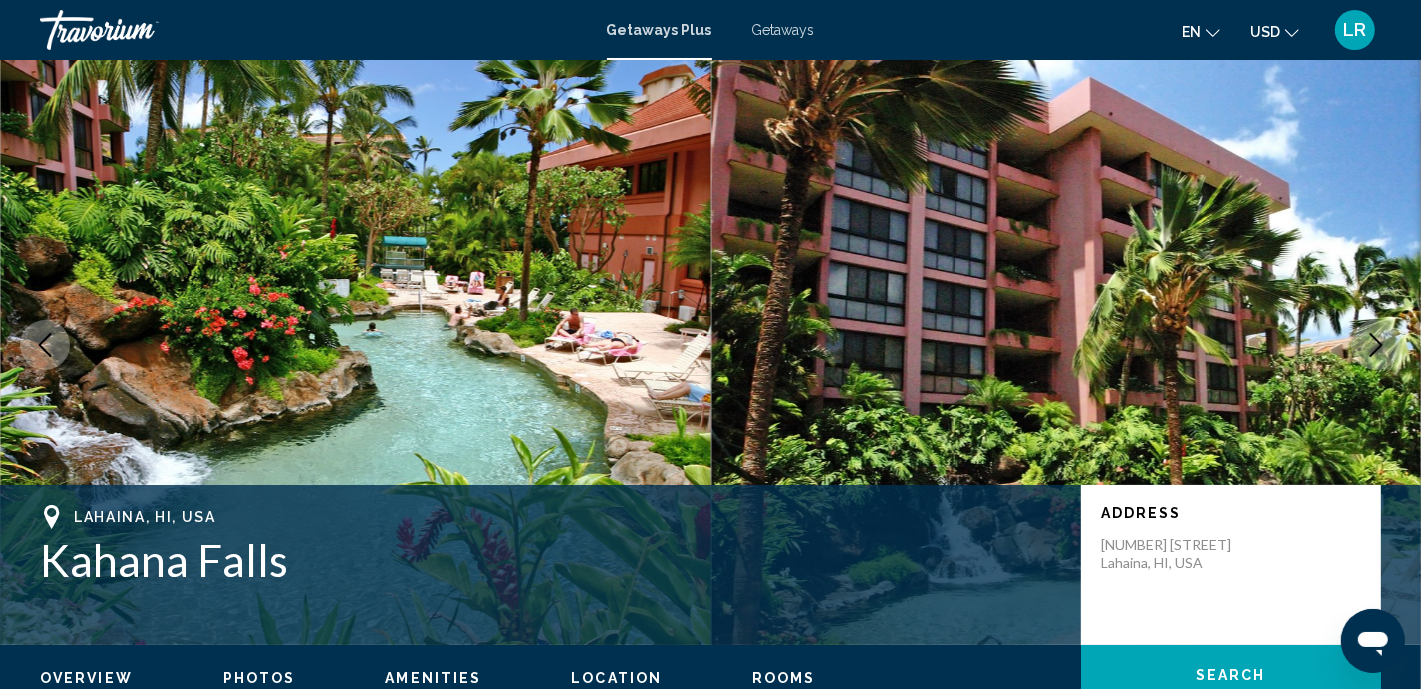 click 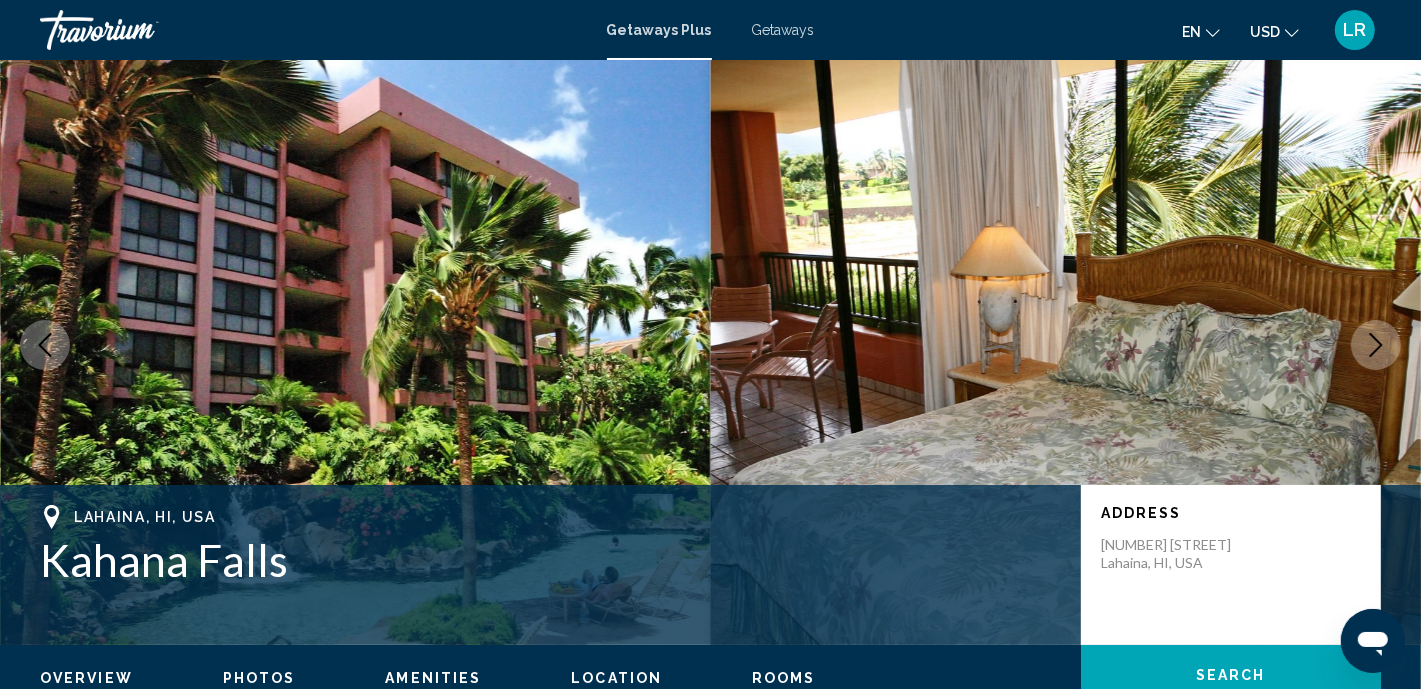 click 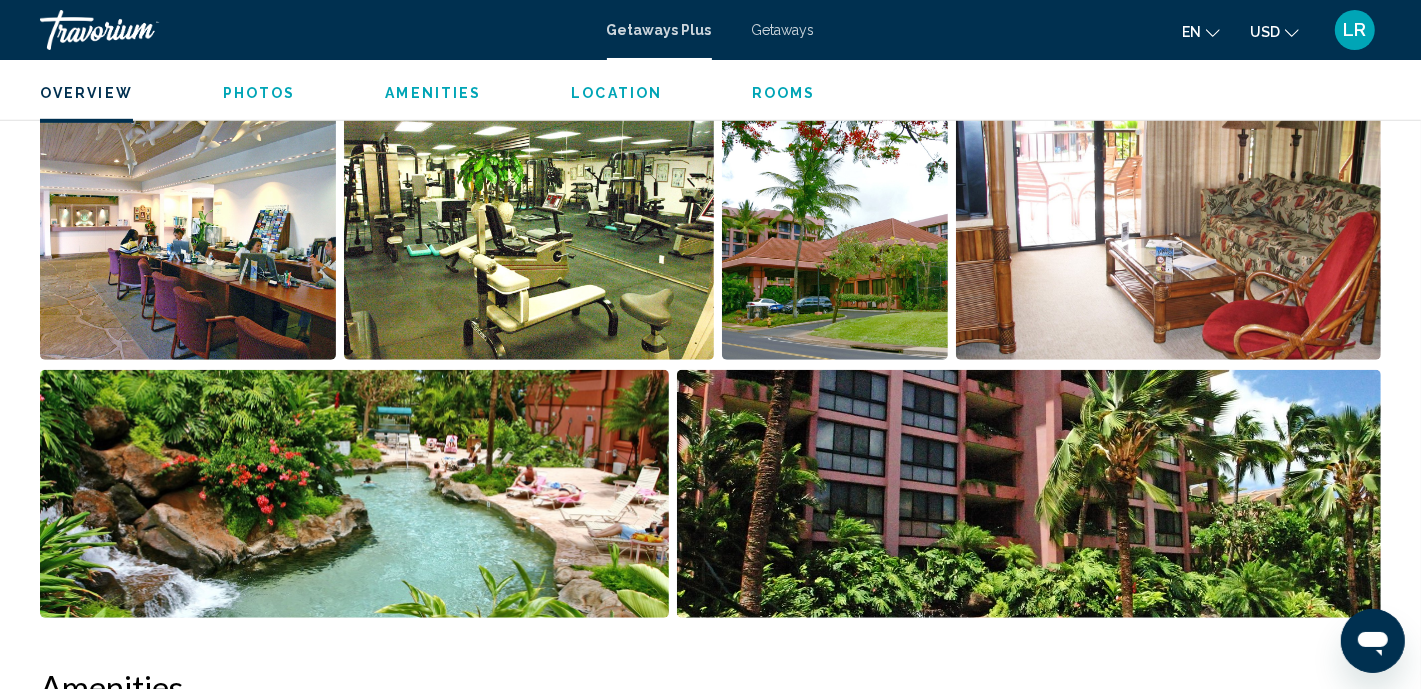 scroll, scrollTop: 768, scrollLeft: 0, axis: vertical 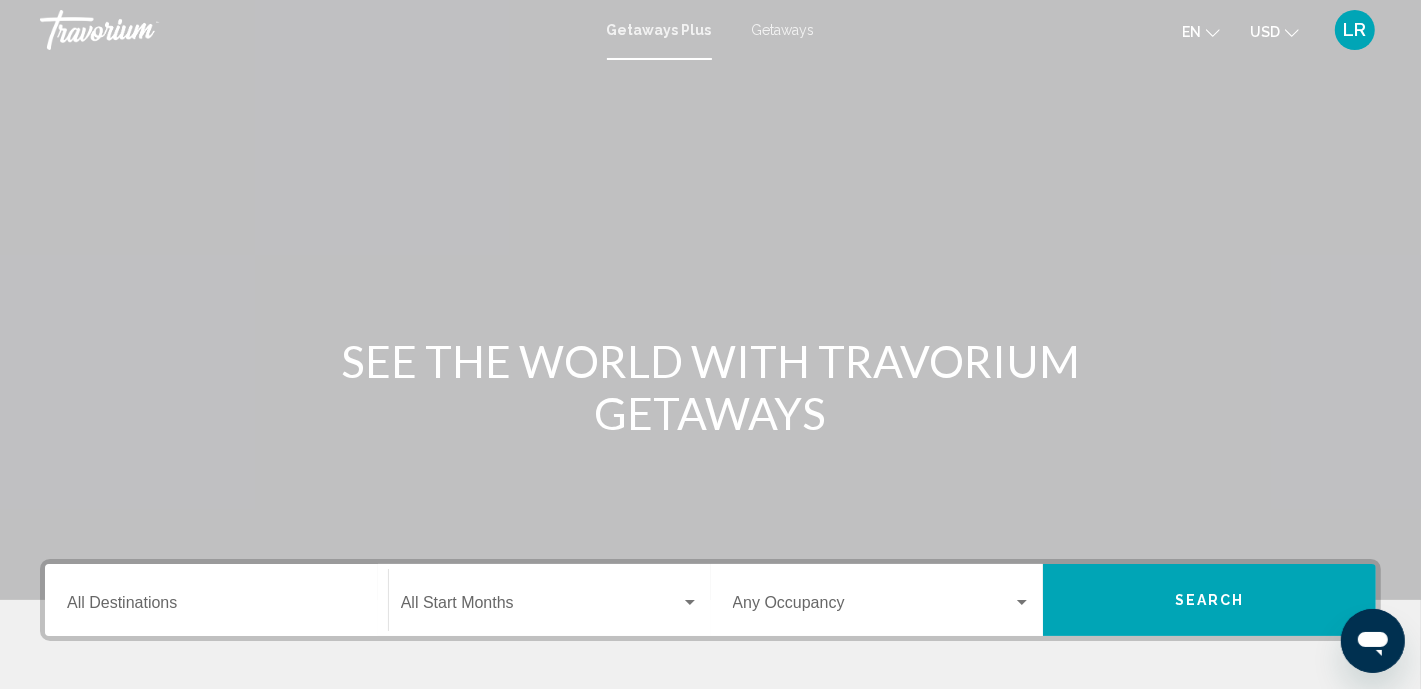 click on "Destination All Destinations" at bounding box center [216, 607] 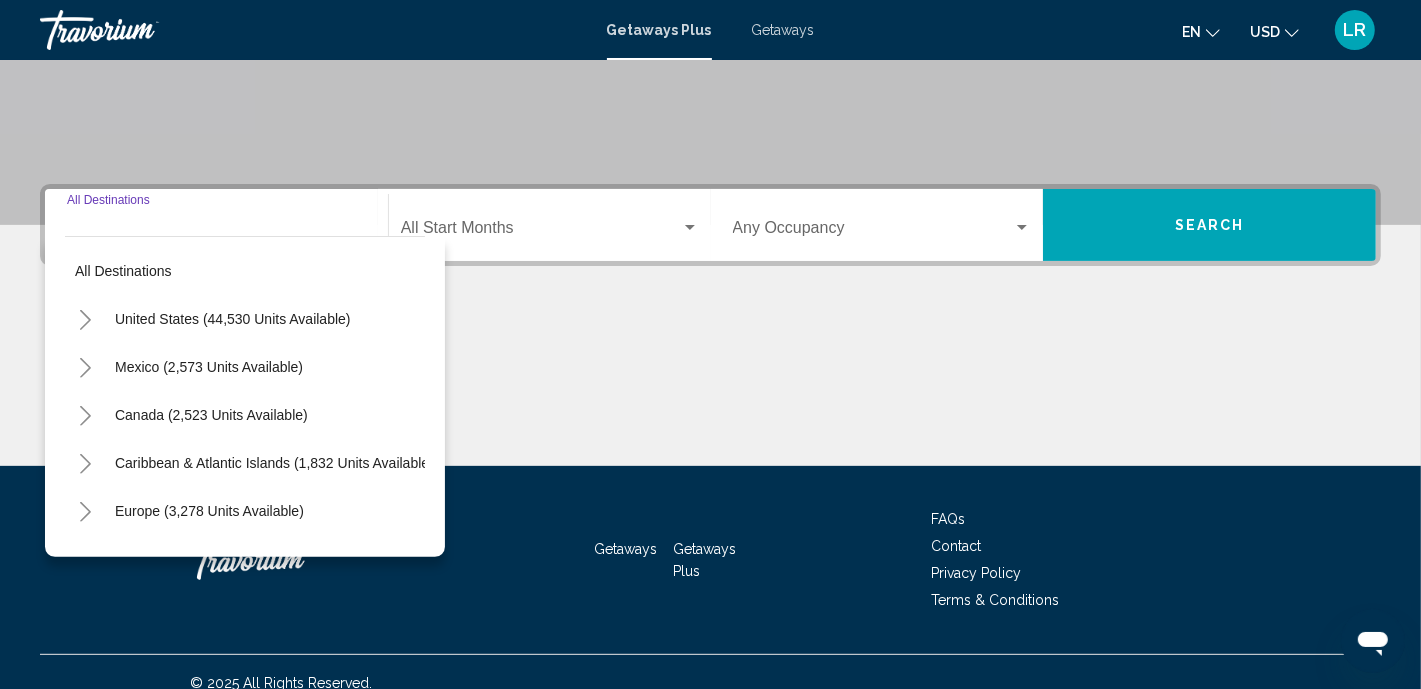 scroll, scrollTop: 396, scrollLeft: 0, axis: vertical 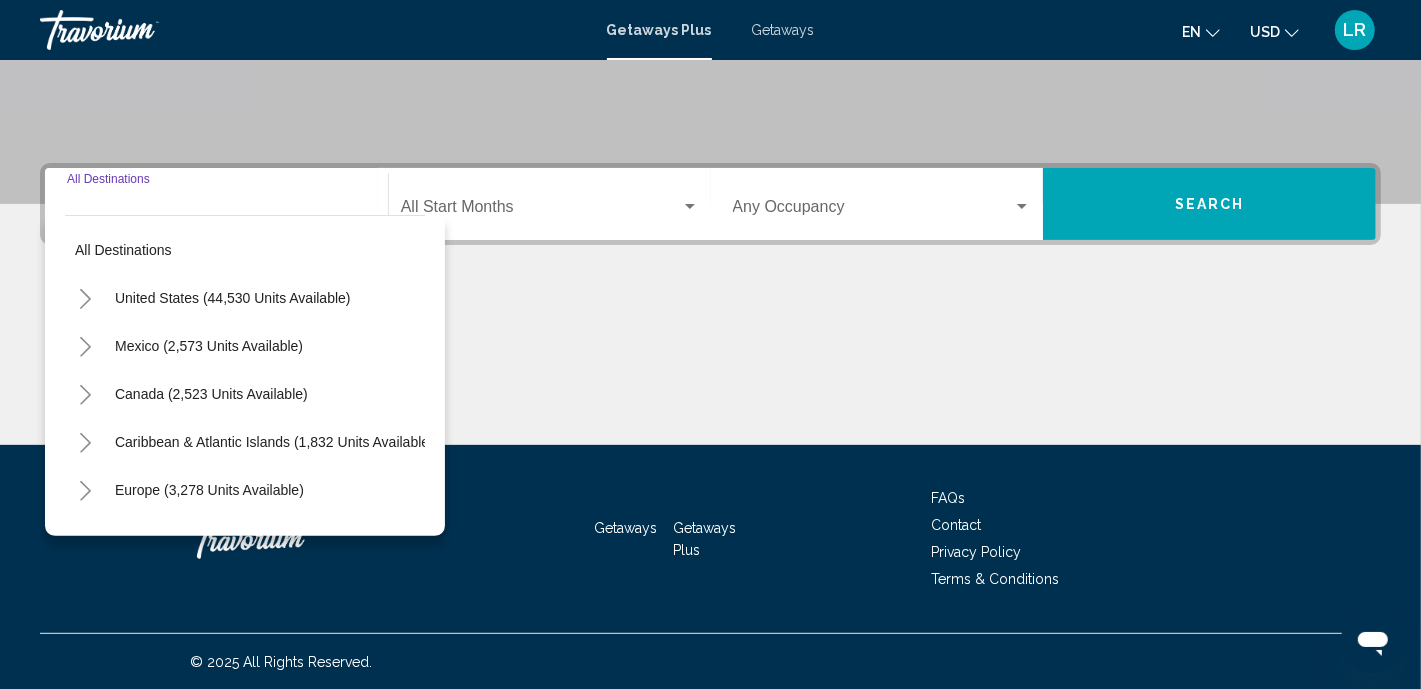 click 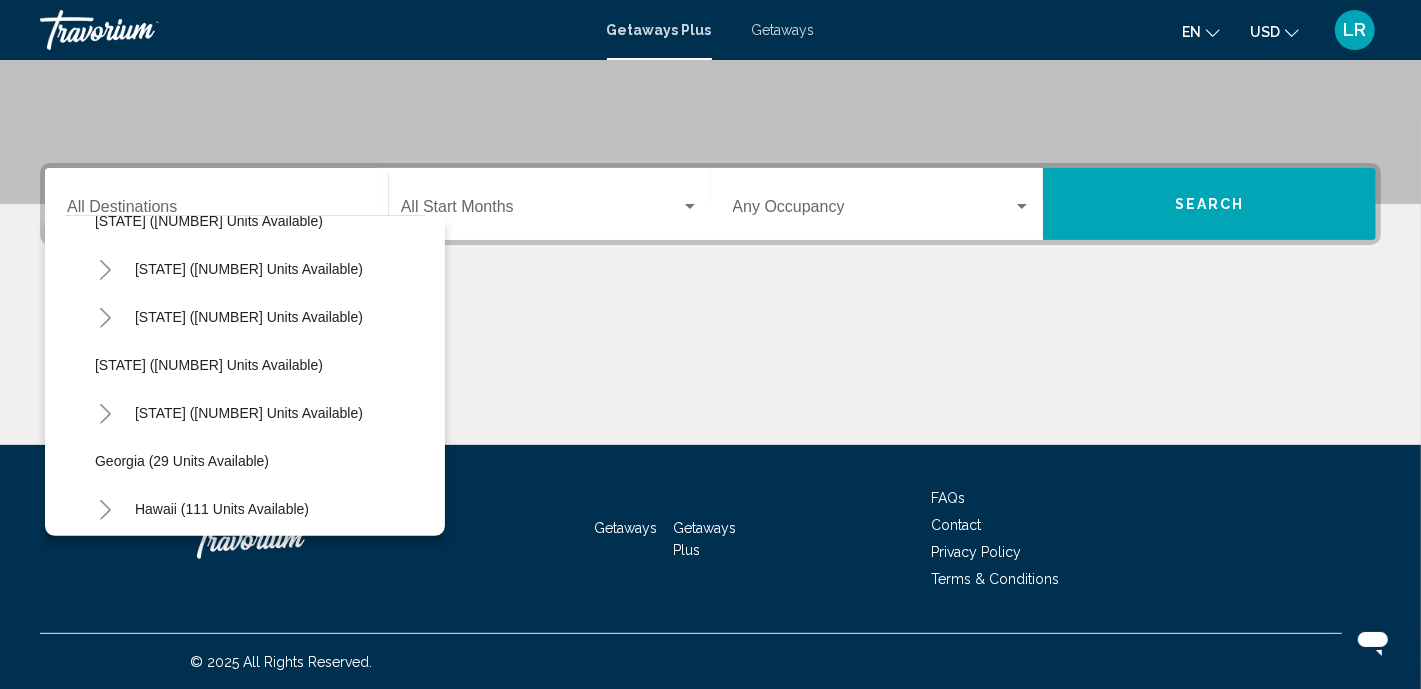 scroll, scrollTop: 198, scrollLeft: 0, axis: vertical 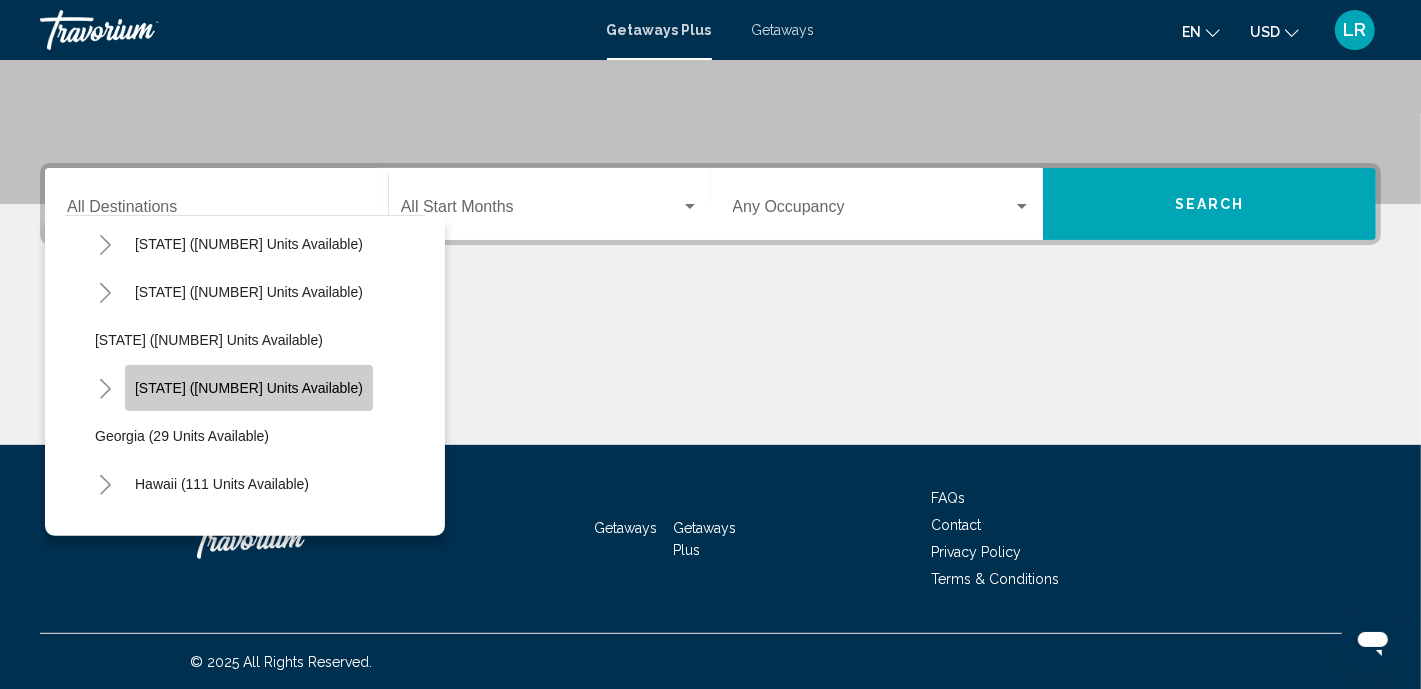 click on "[STATE] (9,237 units available)" 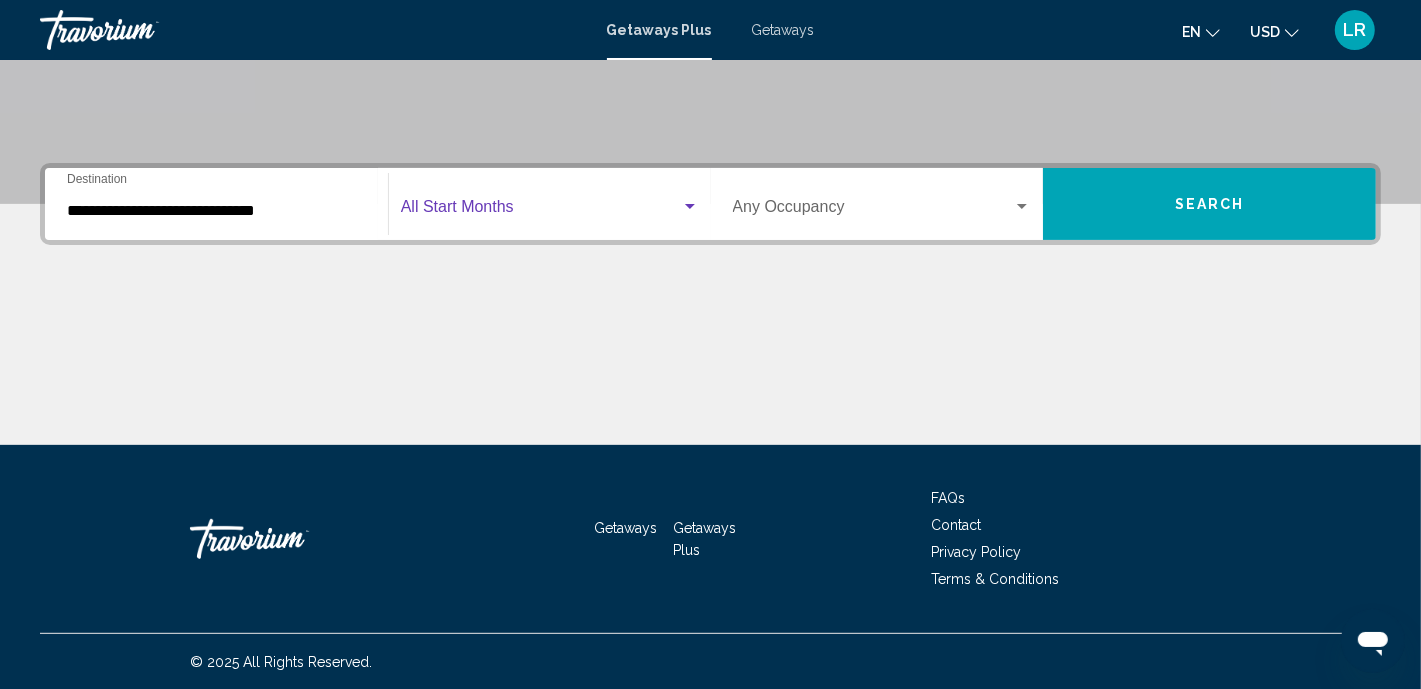 click at bounding box center [690, 206] 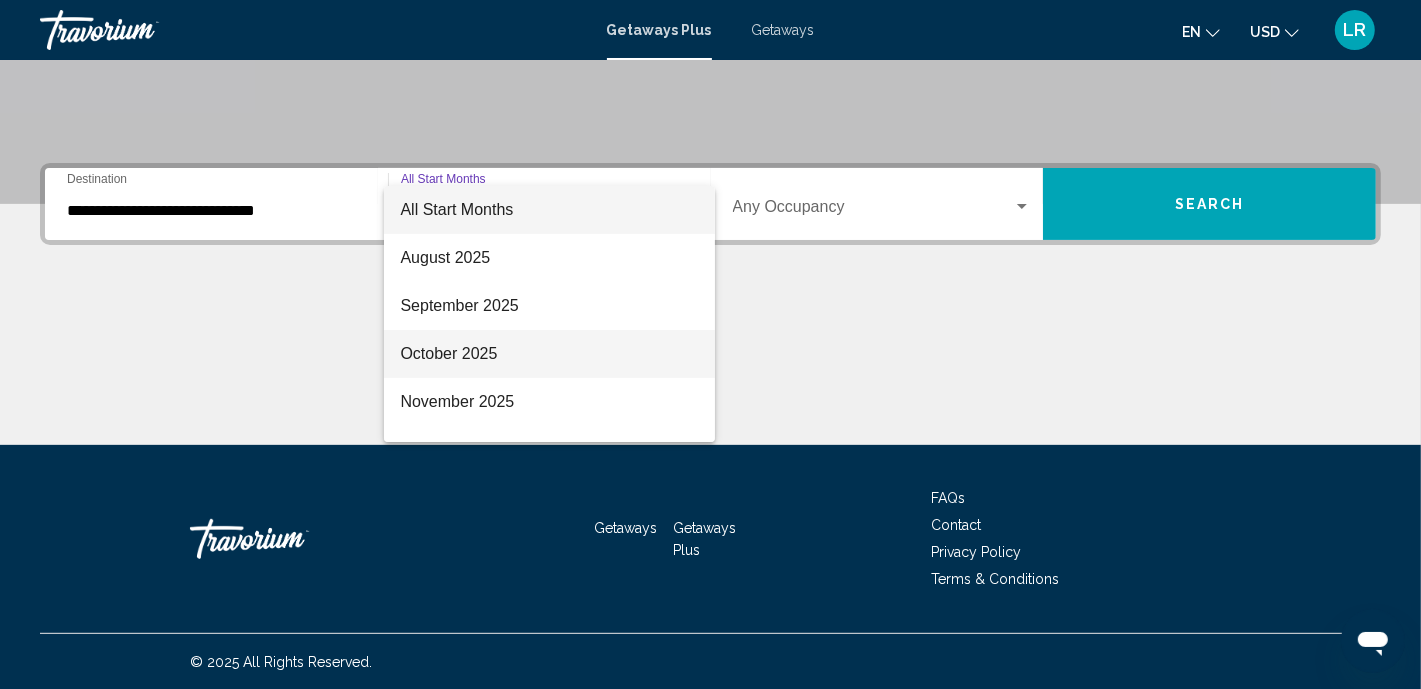 click on "October 2025" at bounding box center (549, 354) 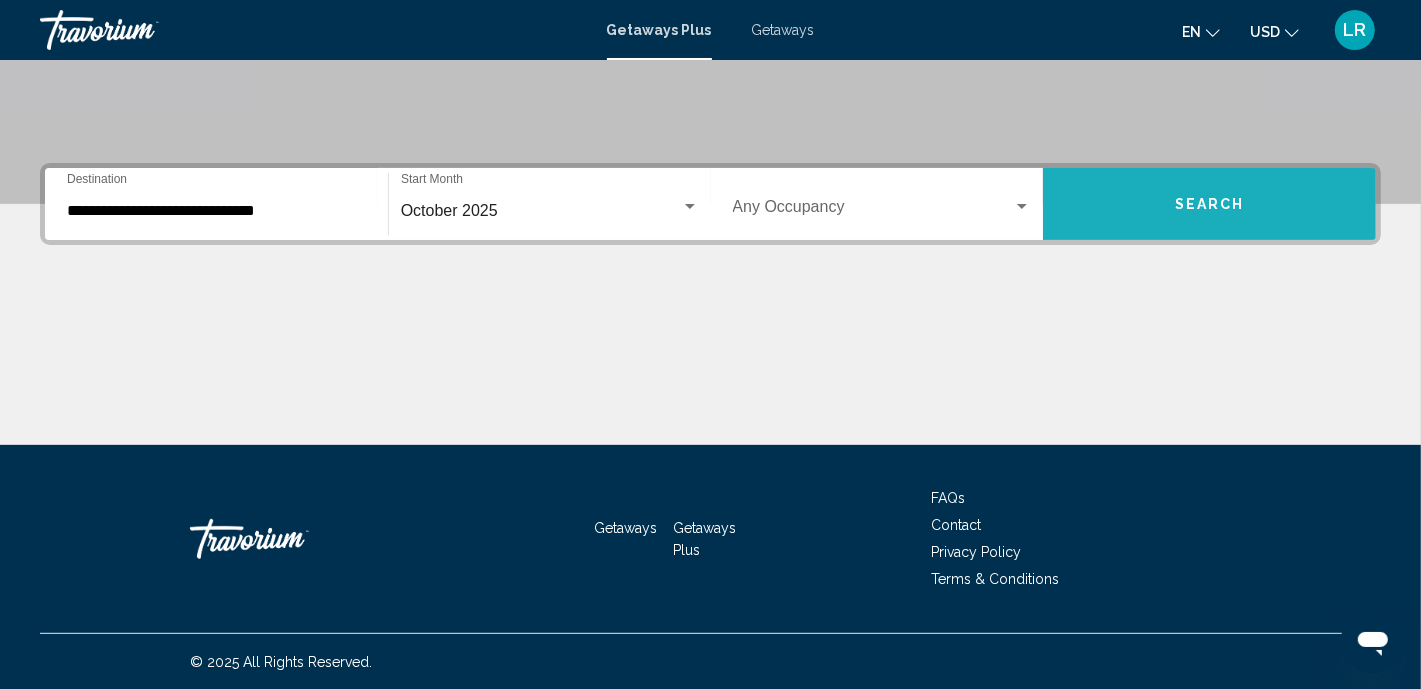 click on "Search" at bounding box center [1209, 204] 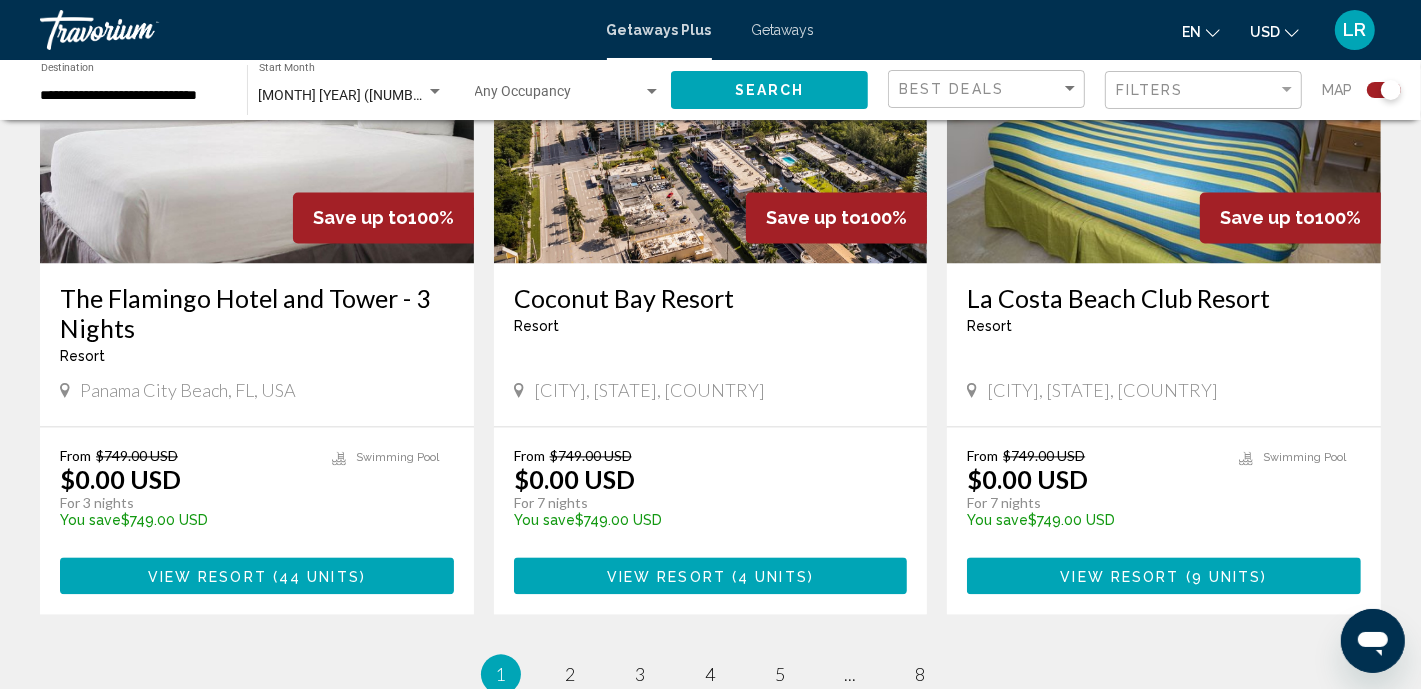 scroll, scrollTop: 3121, scrollLeft: 0, axis: vertical 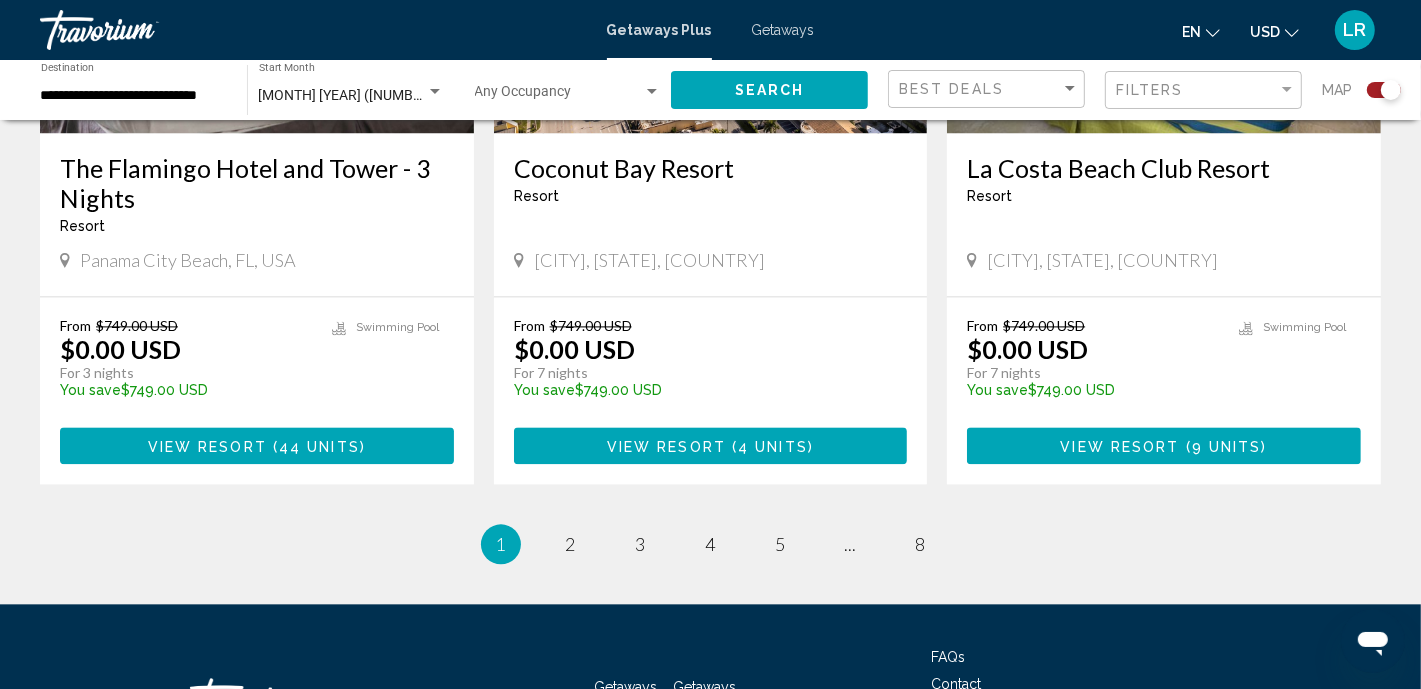 click on "View Resort" at bounding box center (666, 446) 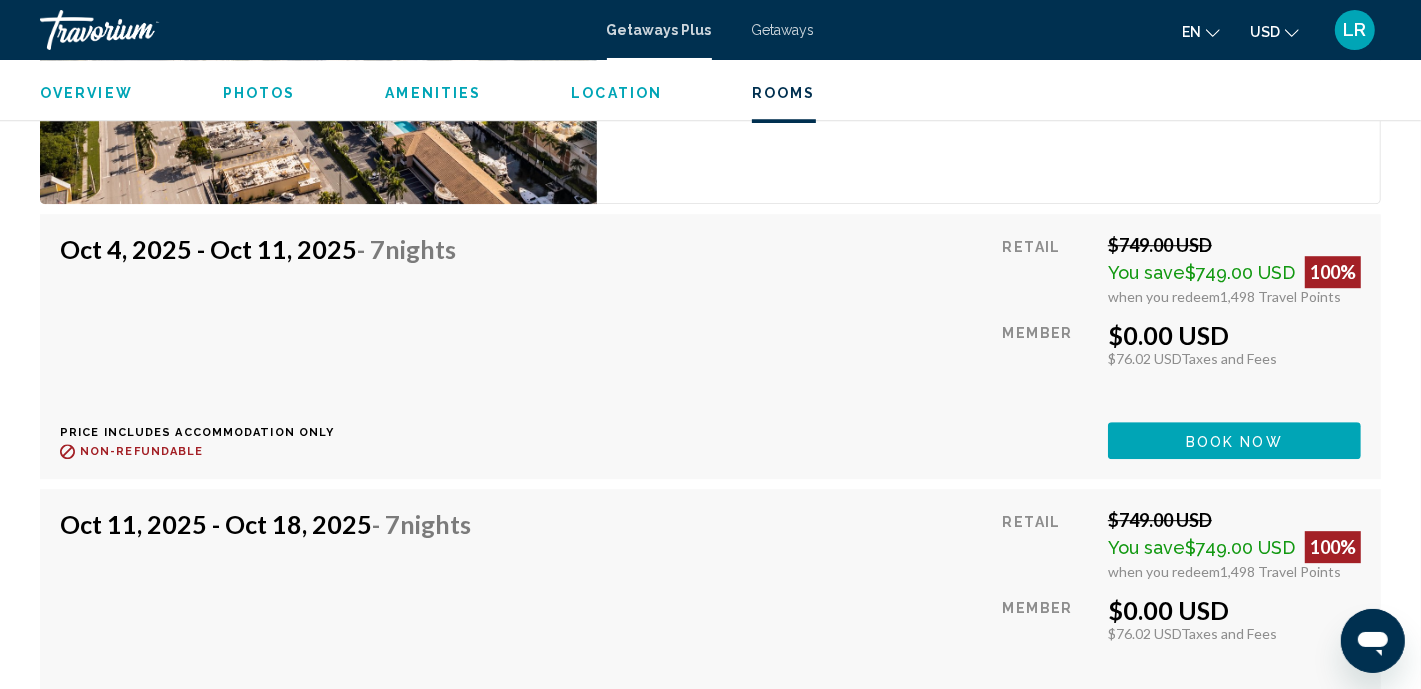scroll, scrollTop: 4186, scrollLeft: 0, axis: vertical 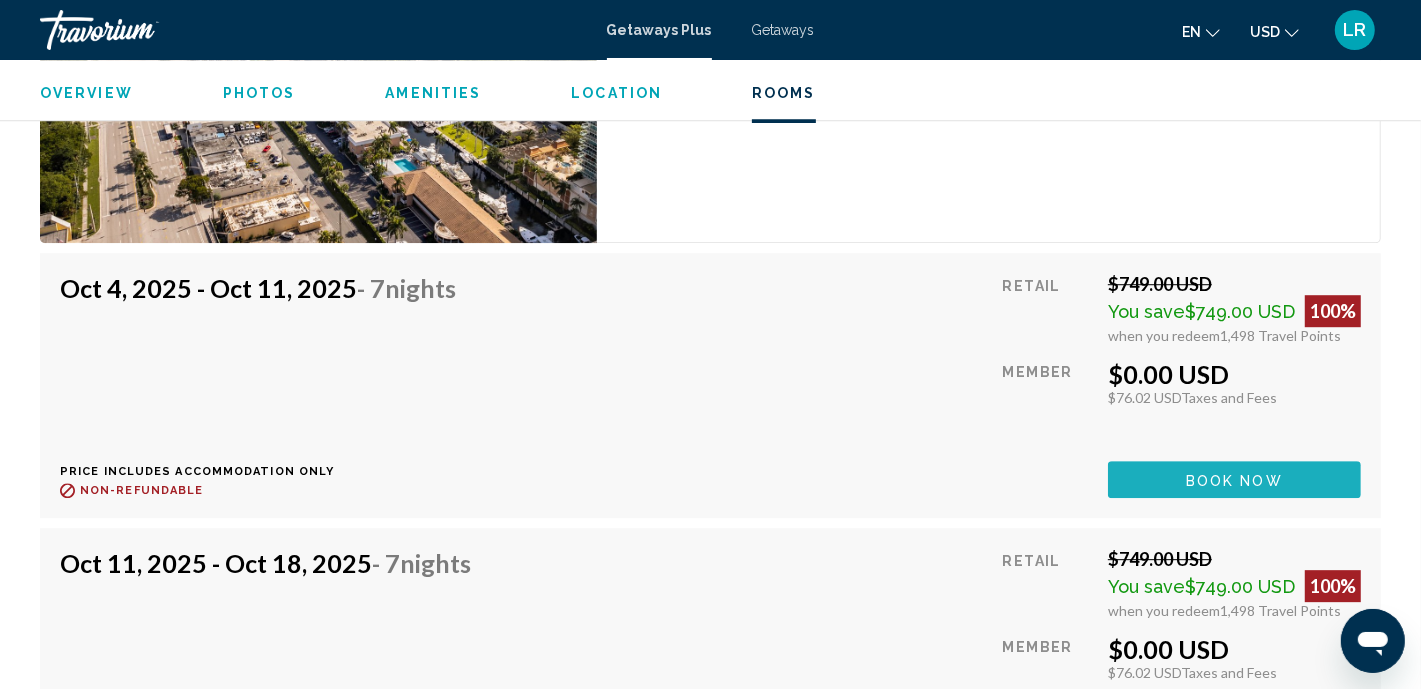 click on "Book now" at bounding box center [1234, 480] 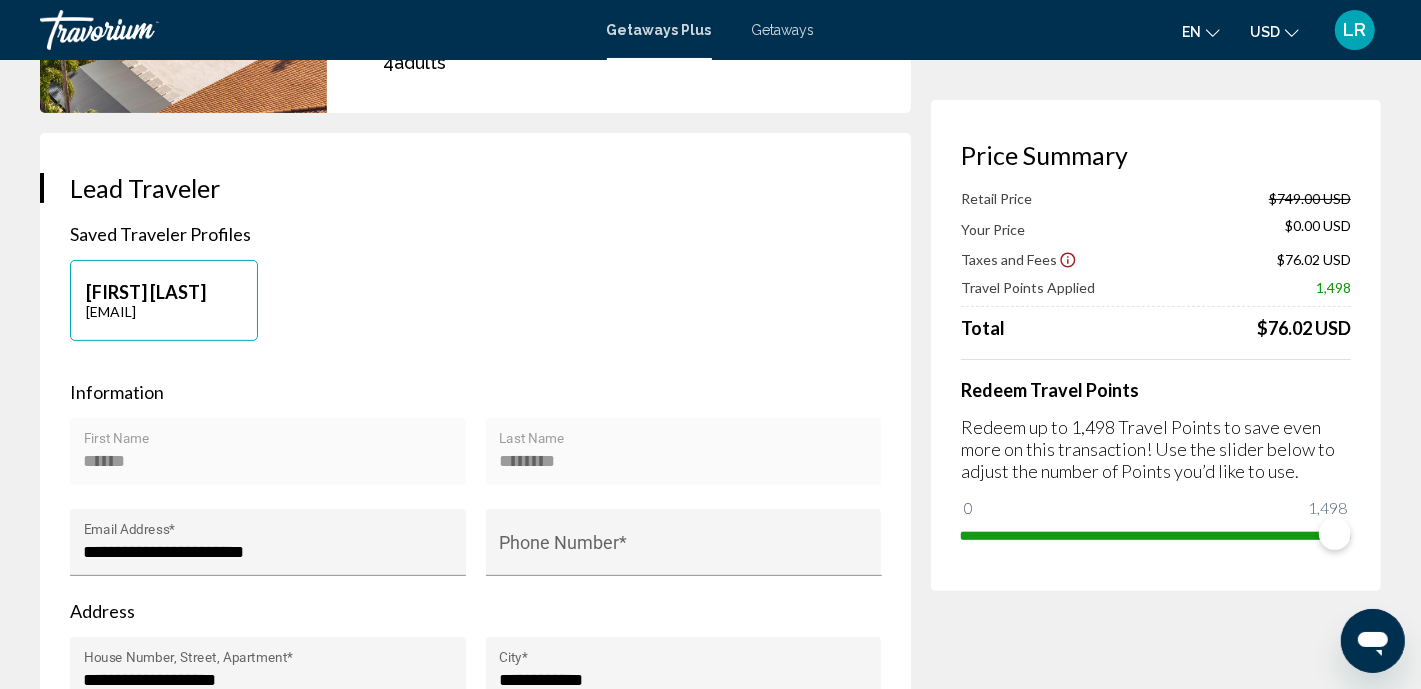 scroll, scrollTop: 0, scrollLeft: 0, axis: both 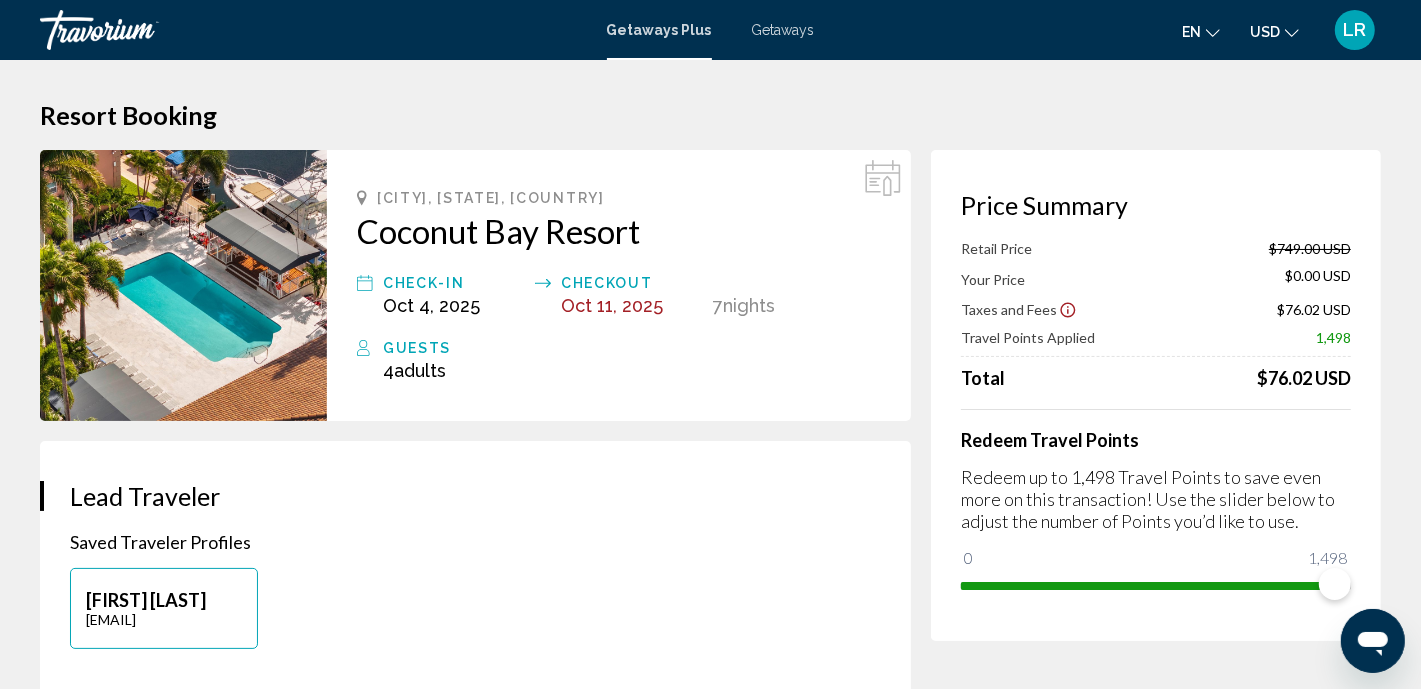 click at bounding box center (183, 285) 